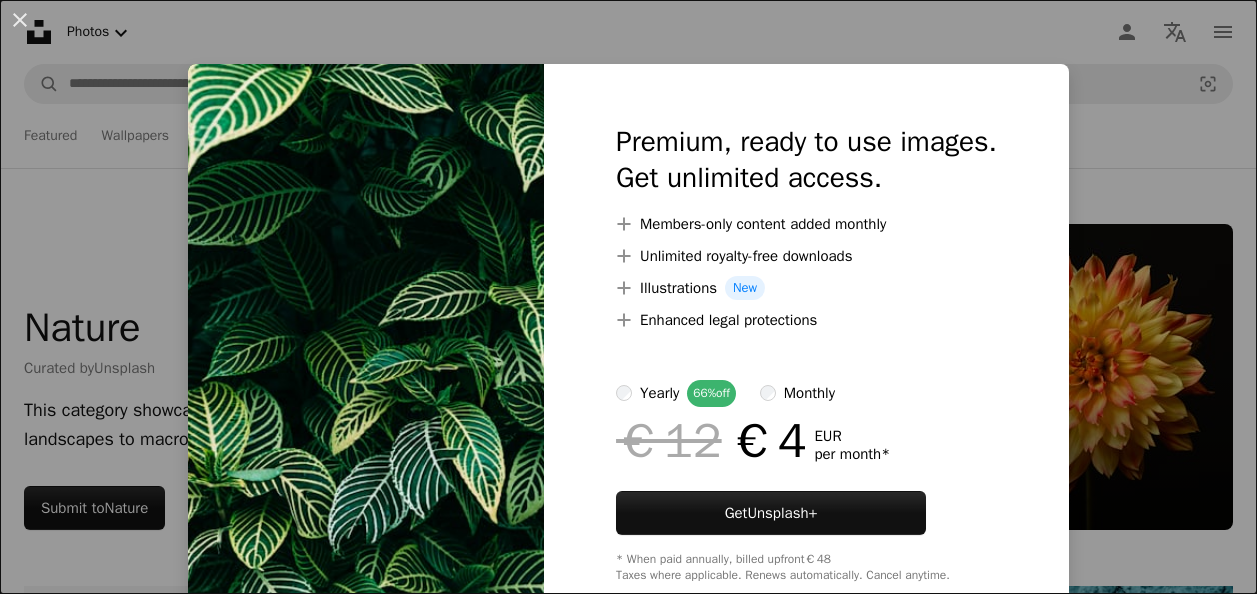 scroll, scrollTop: 2624, scrollLeft: 0, axis: vertical 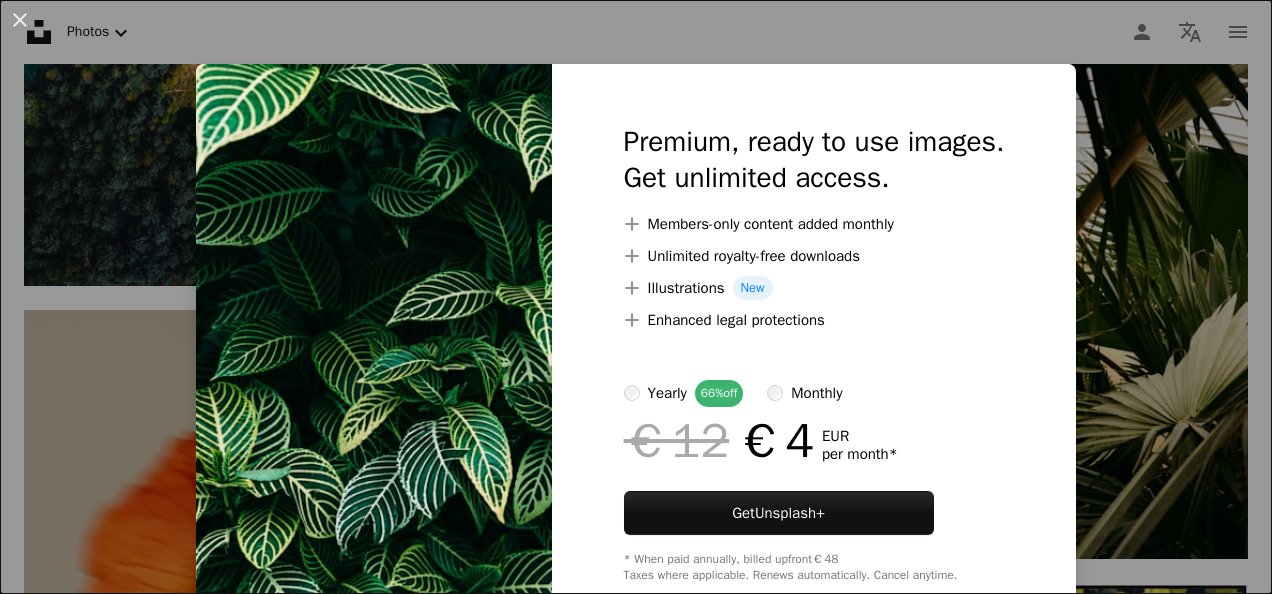 click on "An X shape Premium, ready to use images. Get unlimited access. A plus sign Members-only content added monthly A plus sign Unlimited royalty-free downloads A plus sign Illustrations  New A plus sign Enhanced legal protections yearly 66%  off monthly €12   €4 EUR per month * Get  Unsplash+ * When paid annually, billed upfront  €48 Taxes where applicable. Renews automatically. Cancel anytime." at bounding box center (636, 297) 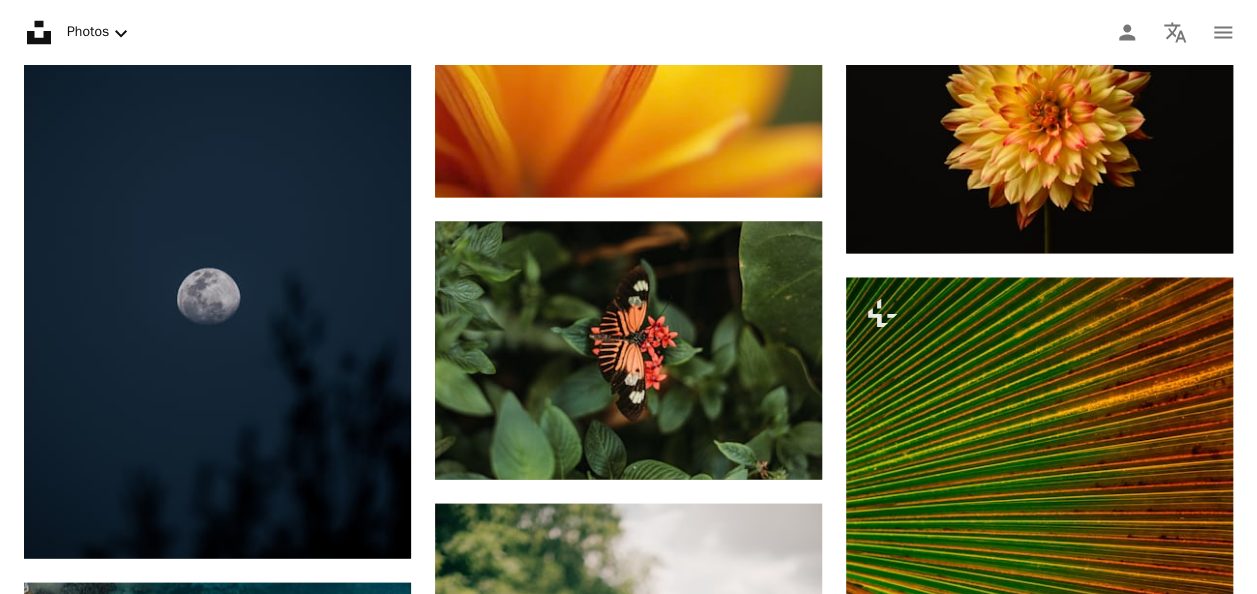 scroll, scrollTop: 0, scrollLeft: 0, axis: both 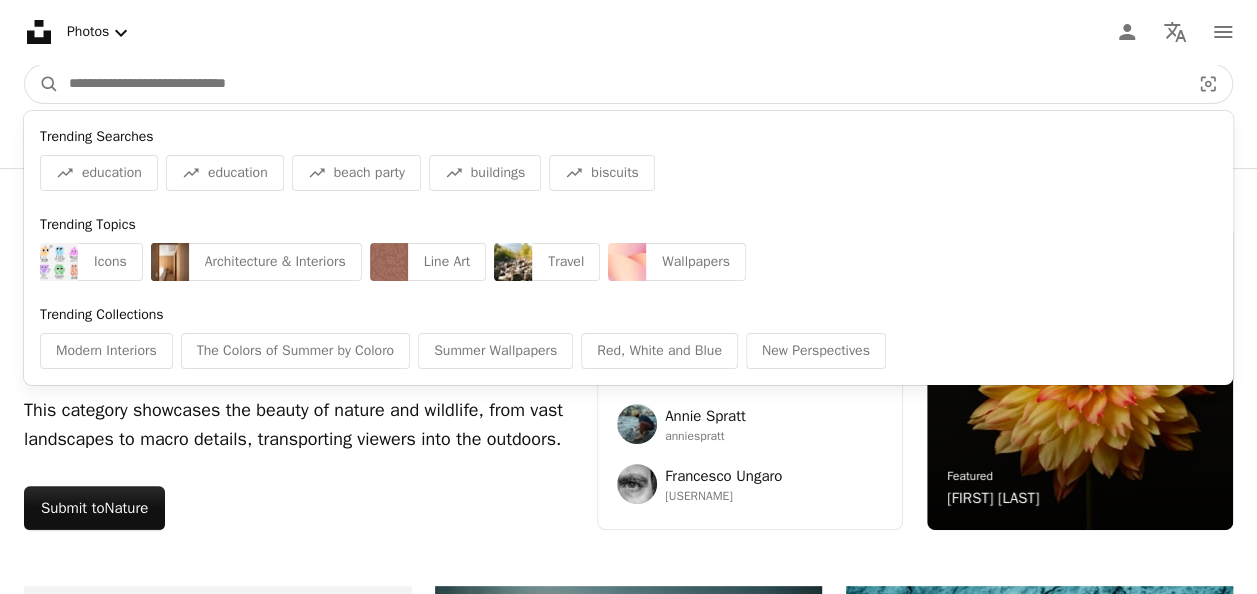click at bounding box center [621, 84] 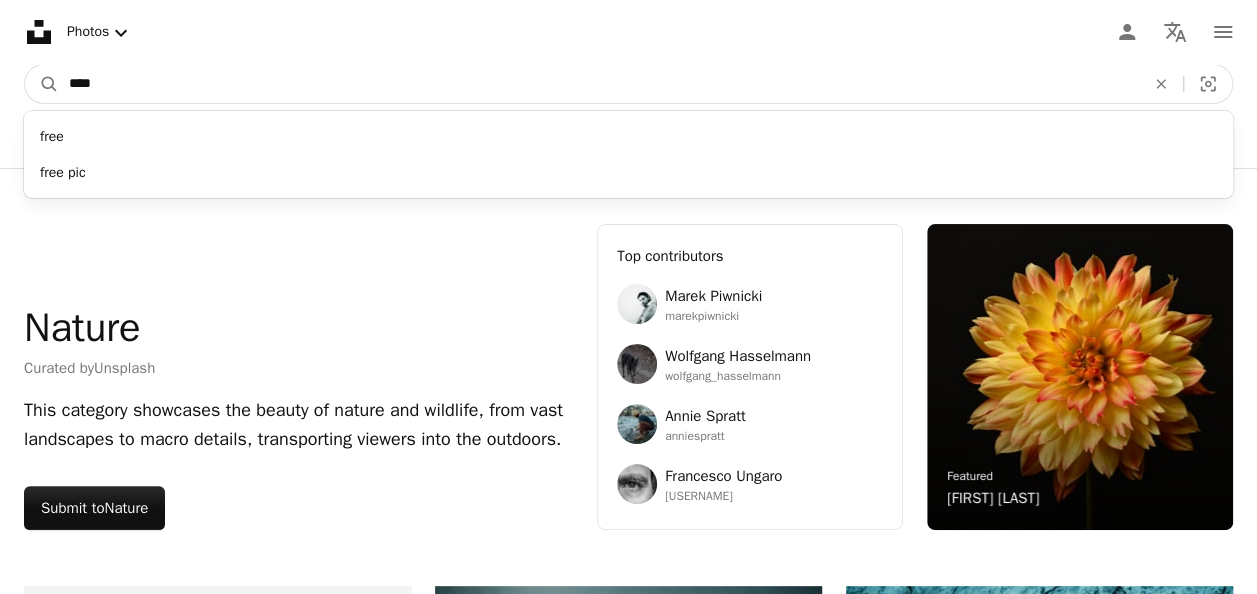 type on "****" 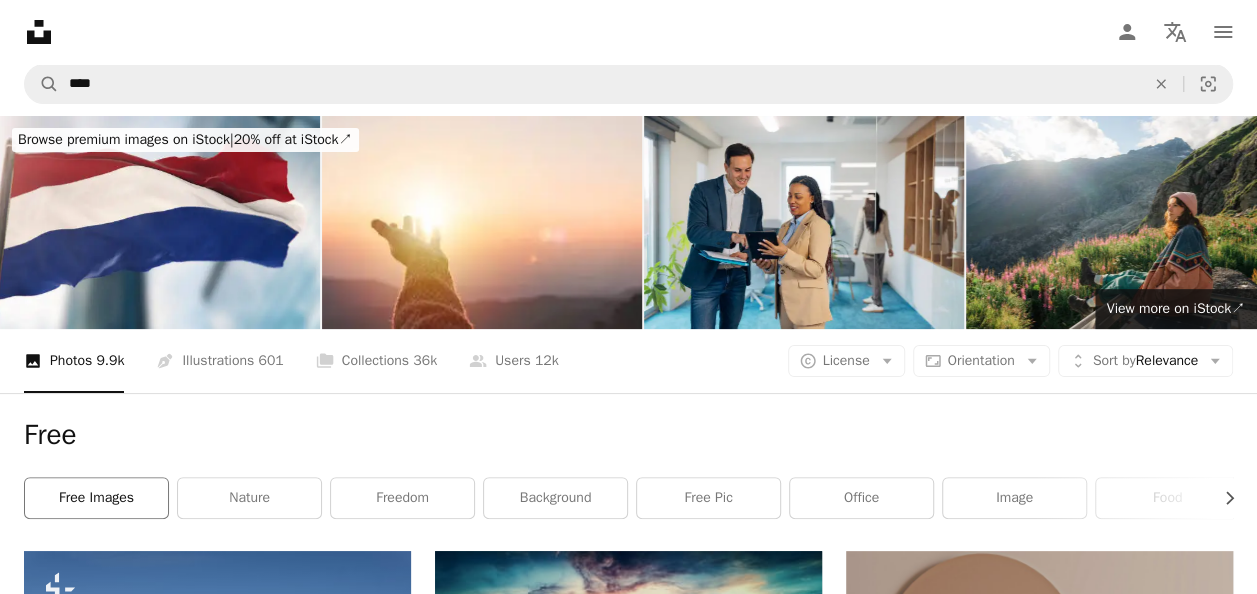 click on "free images" at bounding box center [96, 498] 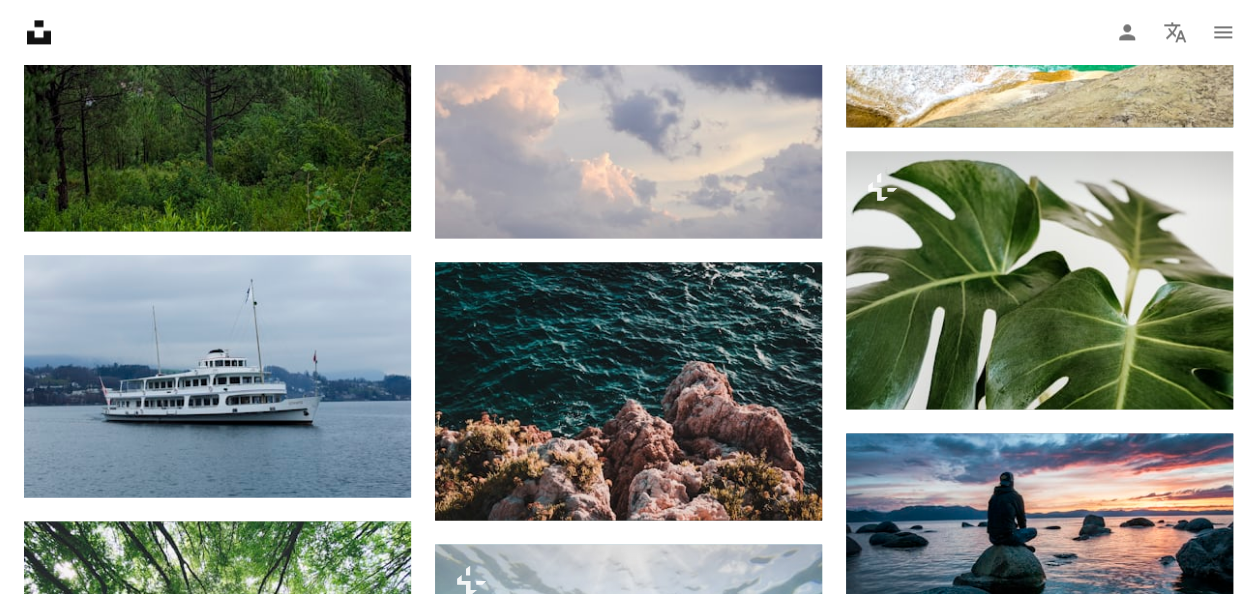 scroll, scrollTop: 1446, scrollLeft: 0, axis: vertical 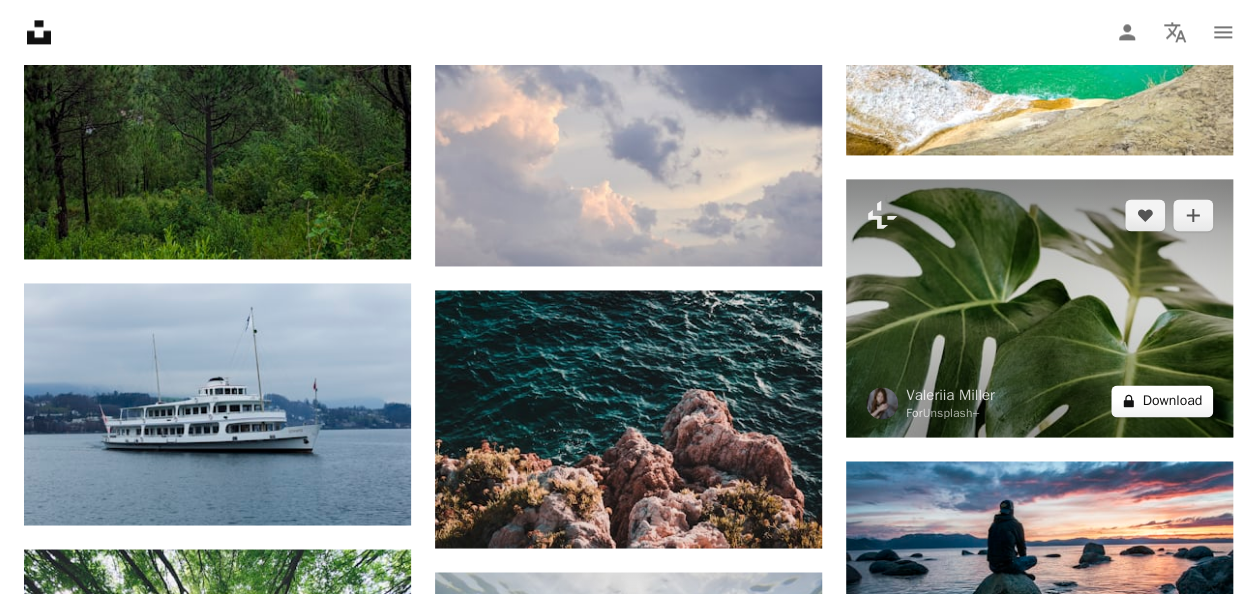 click on "A lock   Download" at bounding box center [1162, 401] 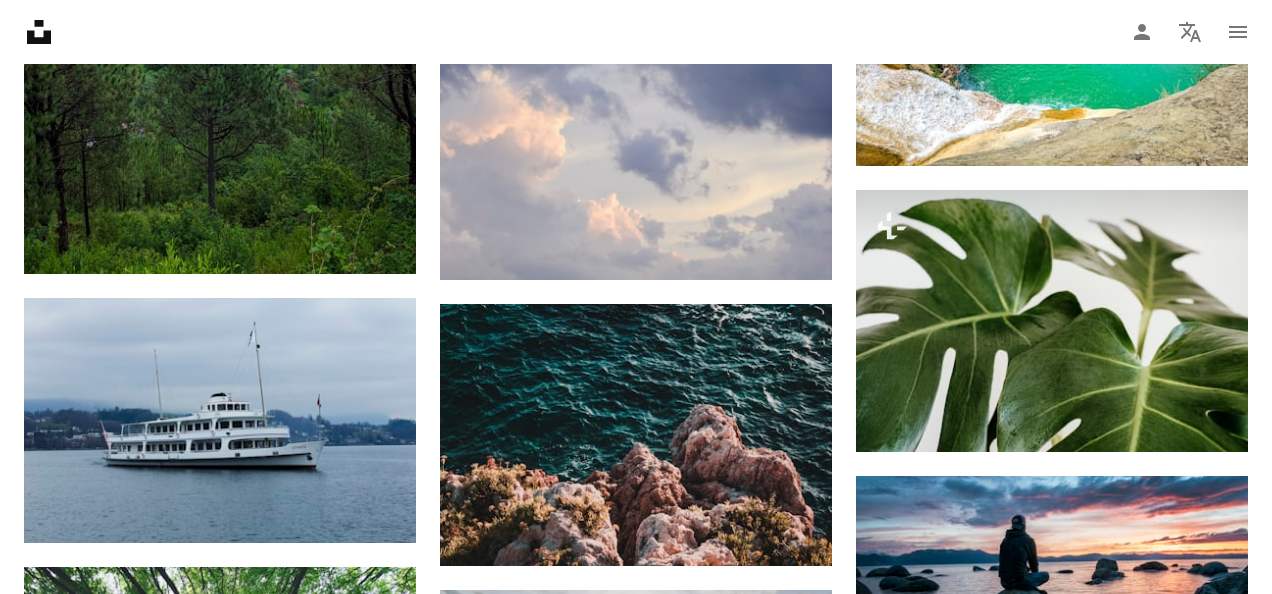 click on "An X shape Premium, ready to use images. Get unlimited access. A plus sign Members-only content added monthly A plus sign Unlimited royalty-free downloads A plus sign Illustrations  New A plus sign Enhanced legal protections yearly 66%  off monthly €12   €4 EUR per month * Get  Unsplash+ * When paid annually, billed upfront  €48 Taxes where applicable. Renews automatically. Cancel anytime." at bounding box center (636, 3551) 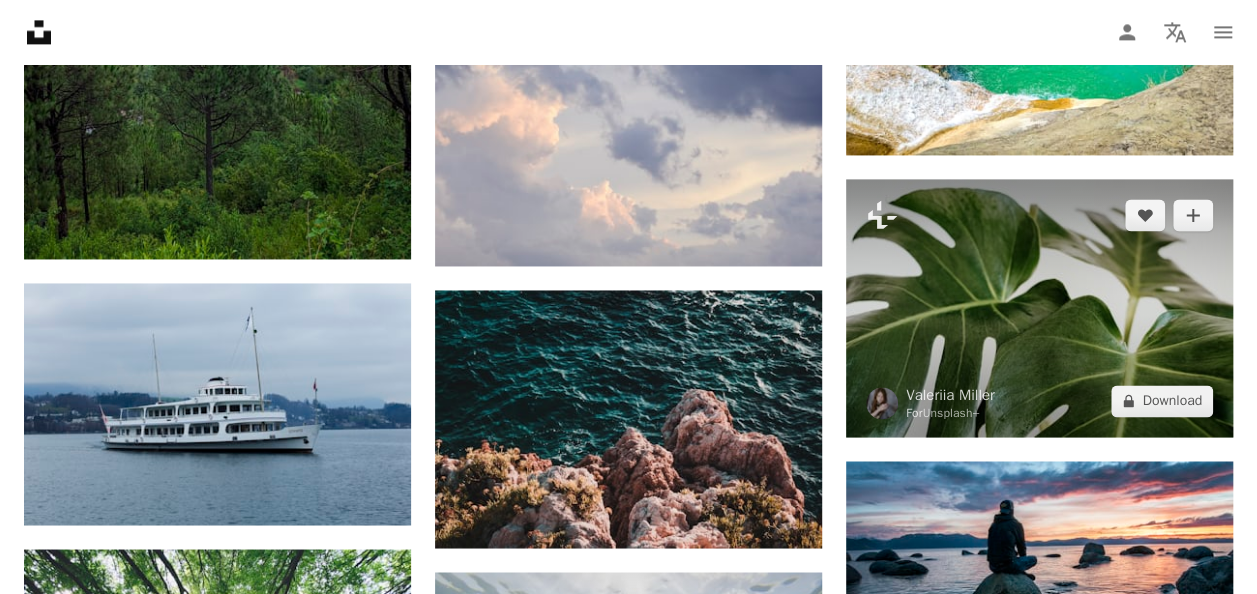 click at bounding box center [1039, 308] 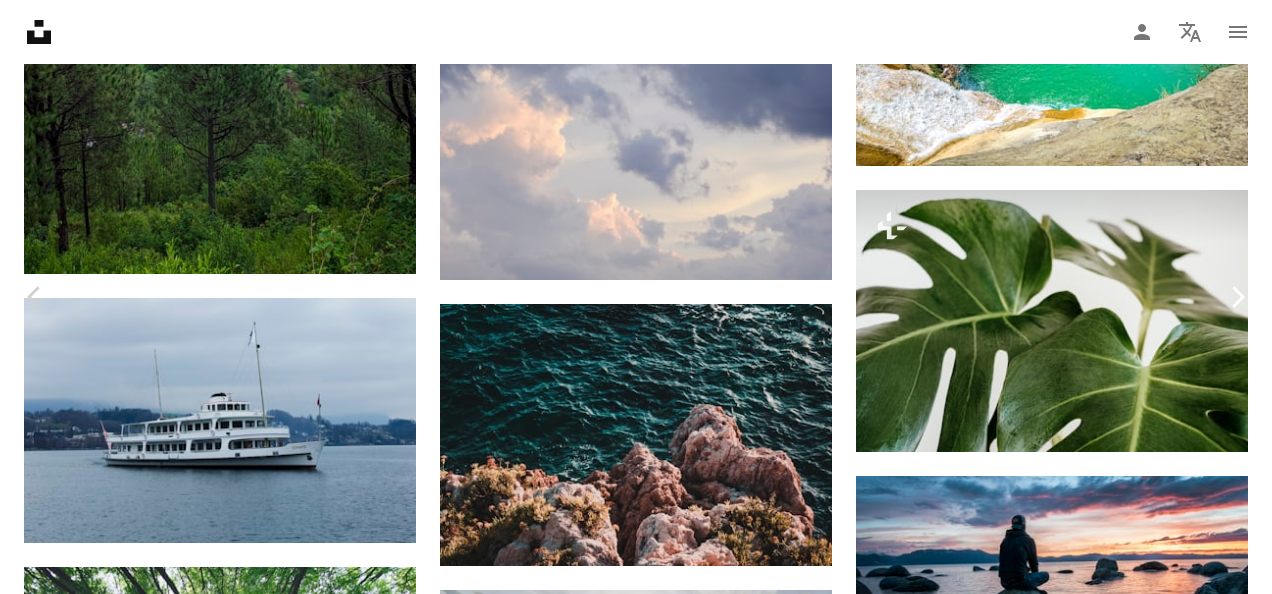 click on "Chevron right" at bounding box center [1237, 297] 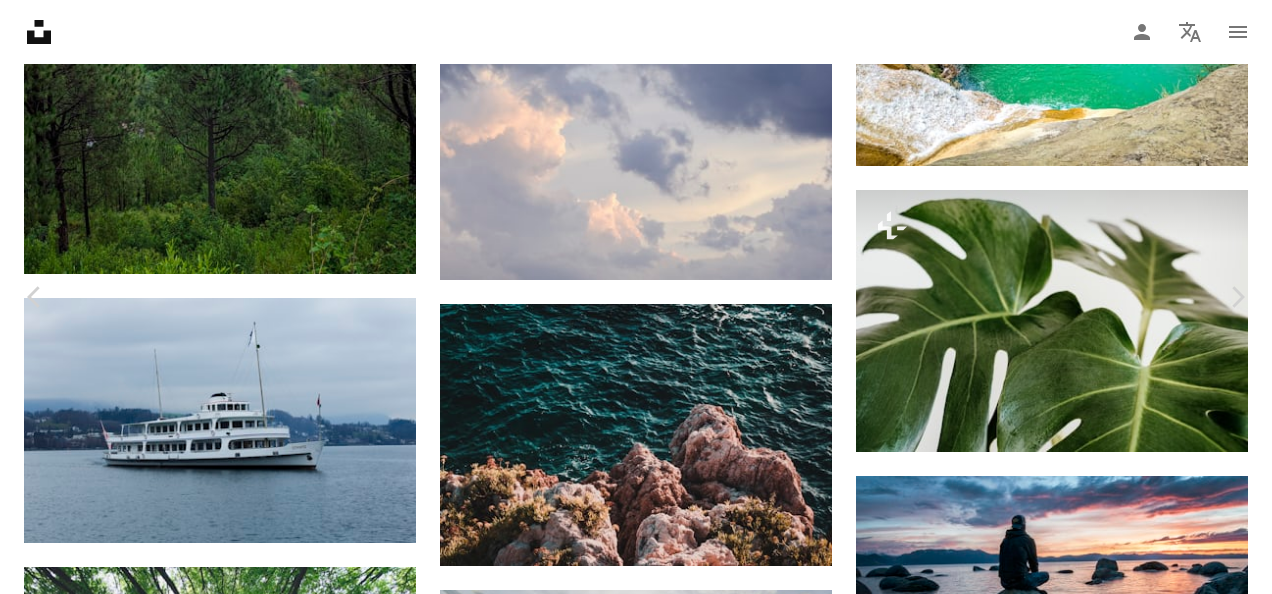 click on "An X shape" at bounding box center (20, 20) 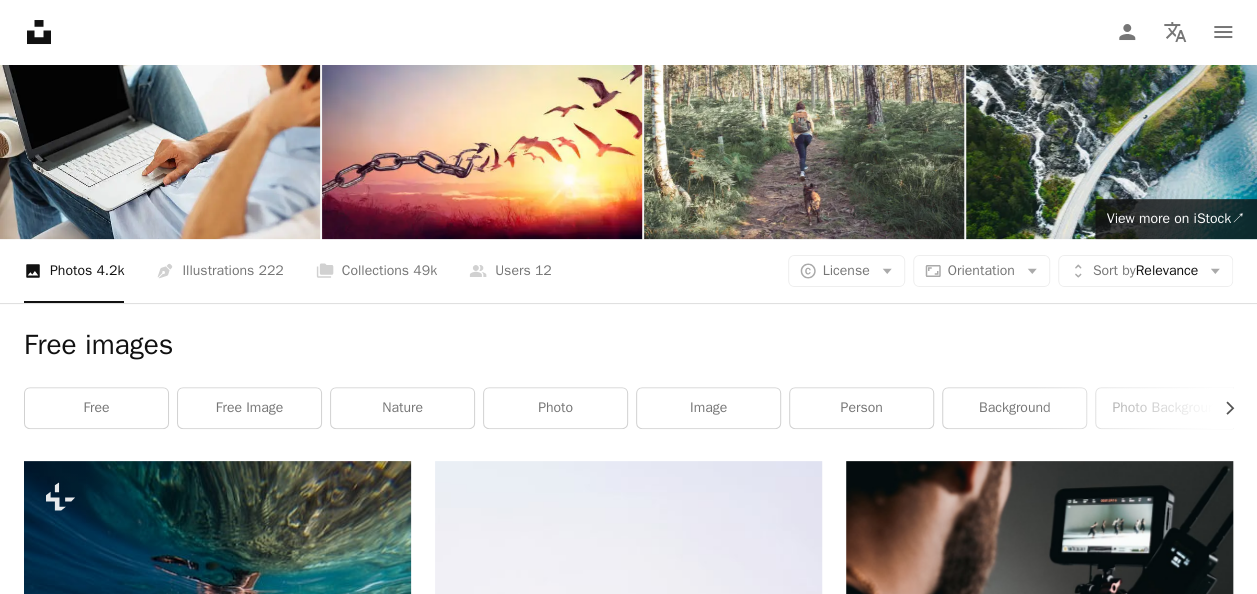 scroll, scrollTop: 0, scrollLeft: 0, axis: both 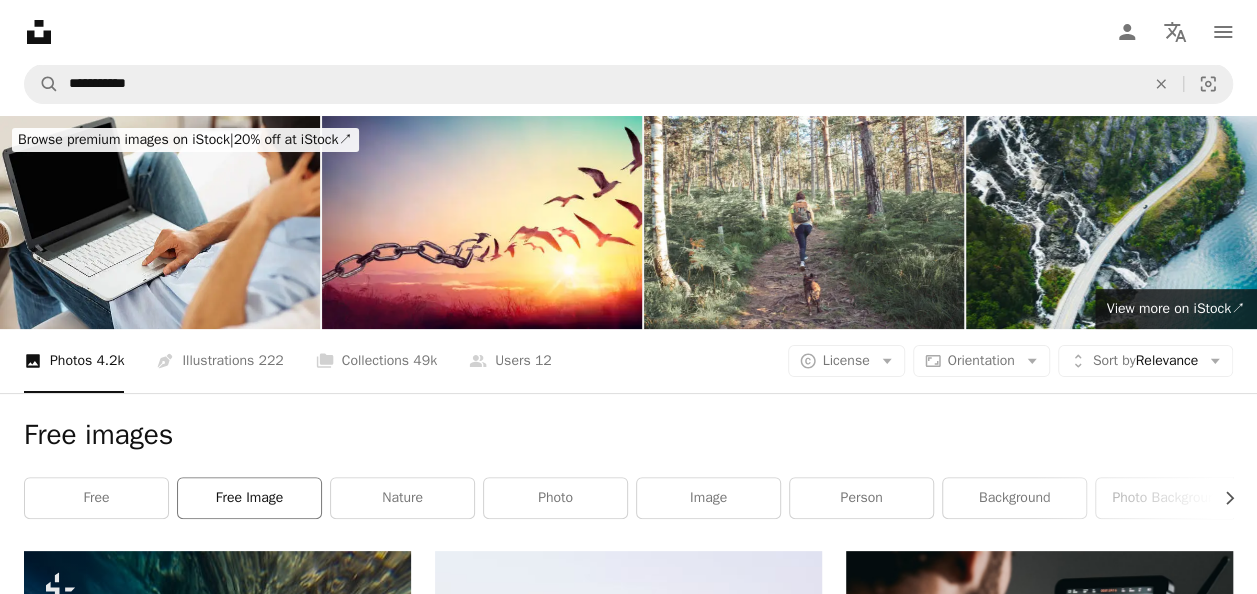 click on "free image" at bounding box center [249, 498] 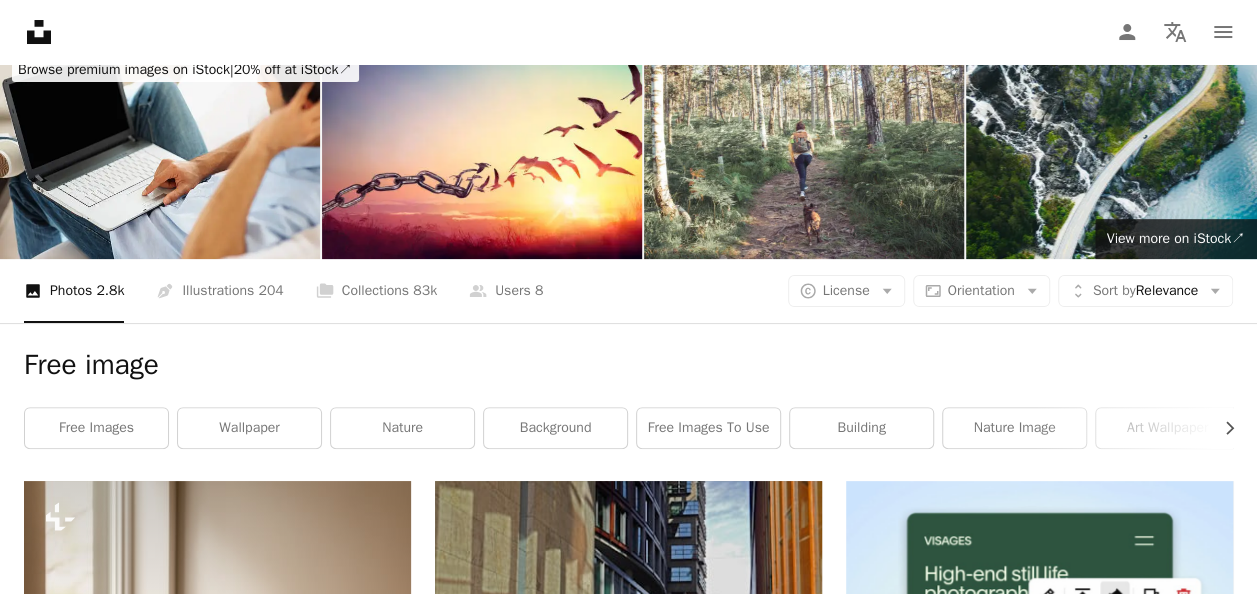 scroll, scrollTop: 0, scrollLeft: 0, axis: both 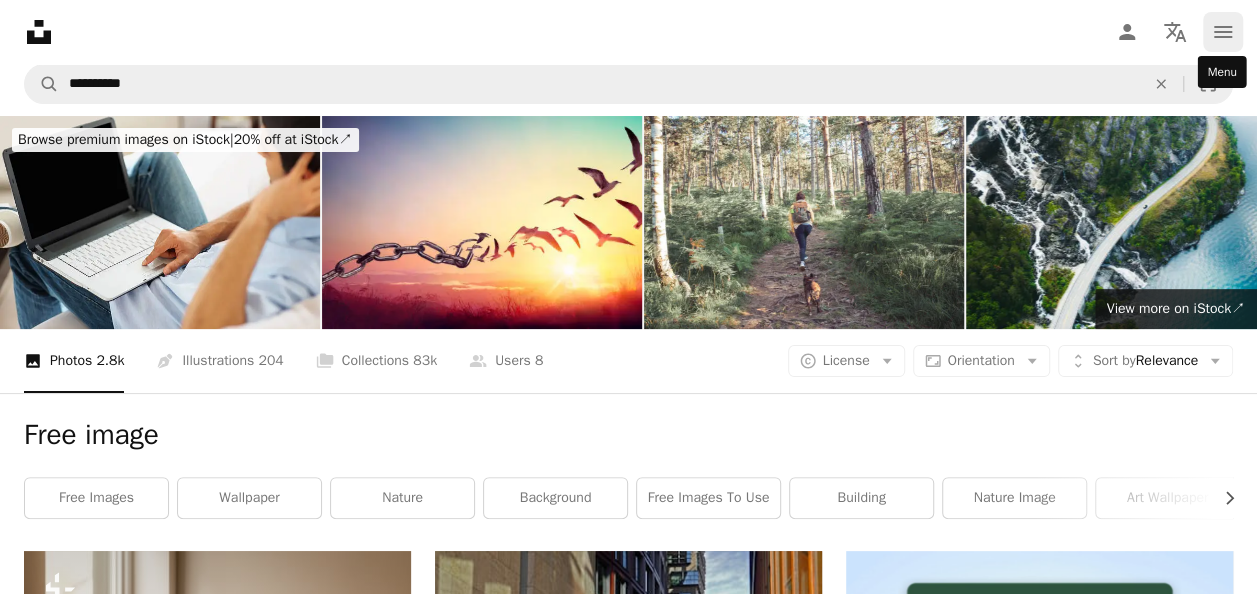 click on "navigation menu" 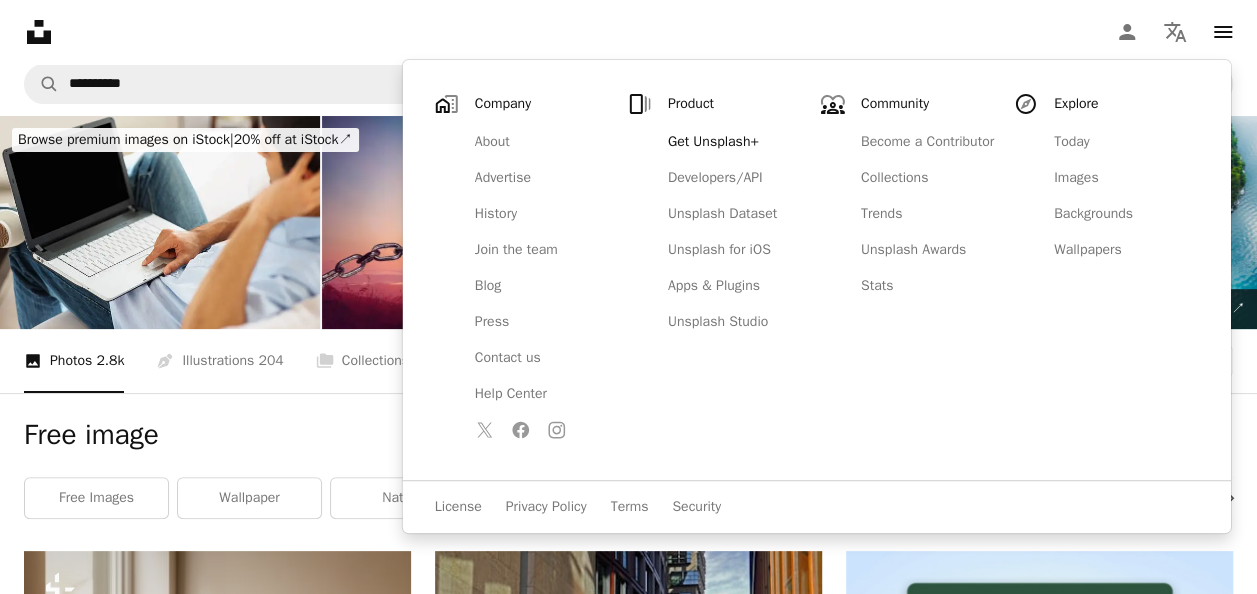click on "Unsplash logo Unsplash Home A photo Pen Tool A compass A stack of folders Download Person Localization icon navigation menu" at bounding box center (628, 32) 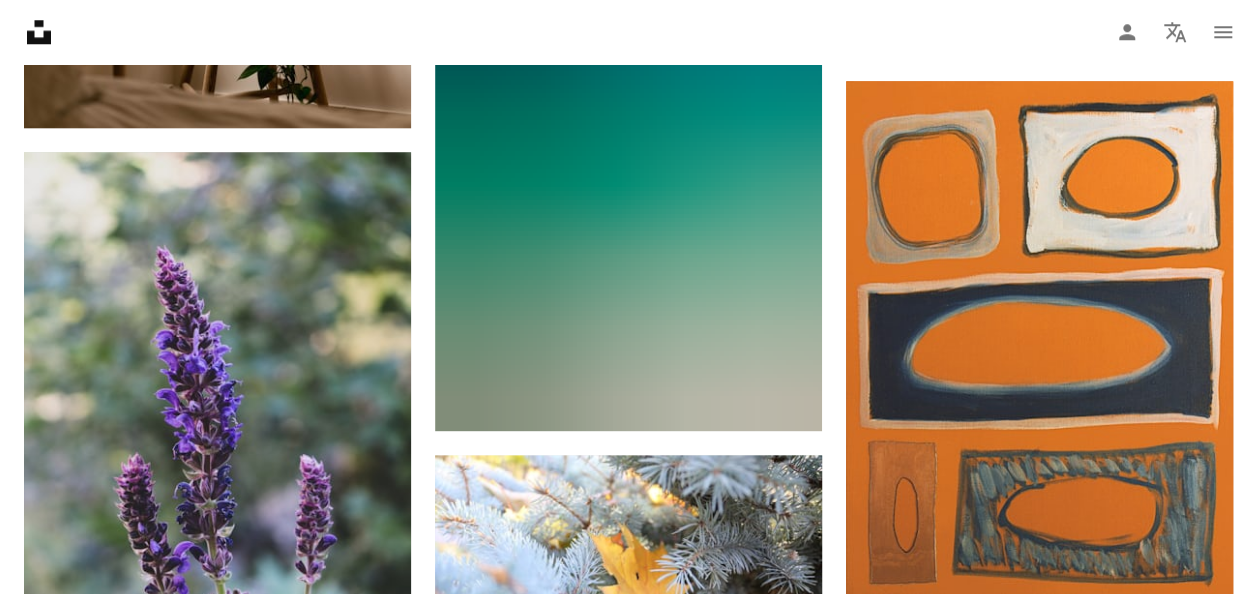 scroll, scrollTop: 1042, scrollLeft: 0, axis: vertical 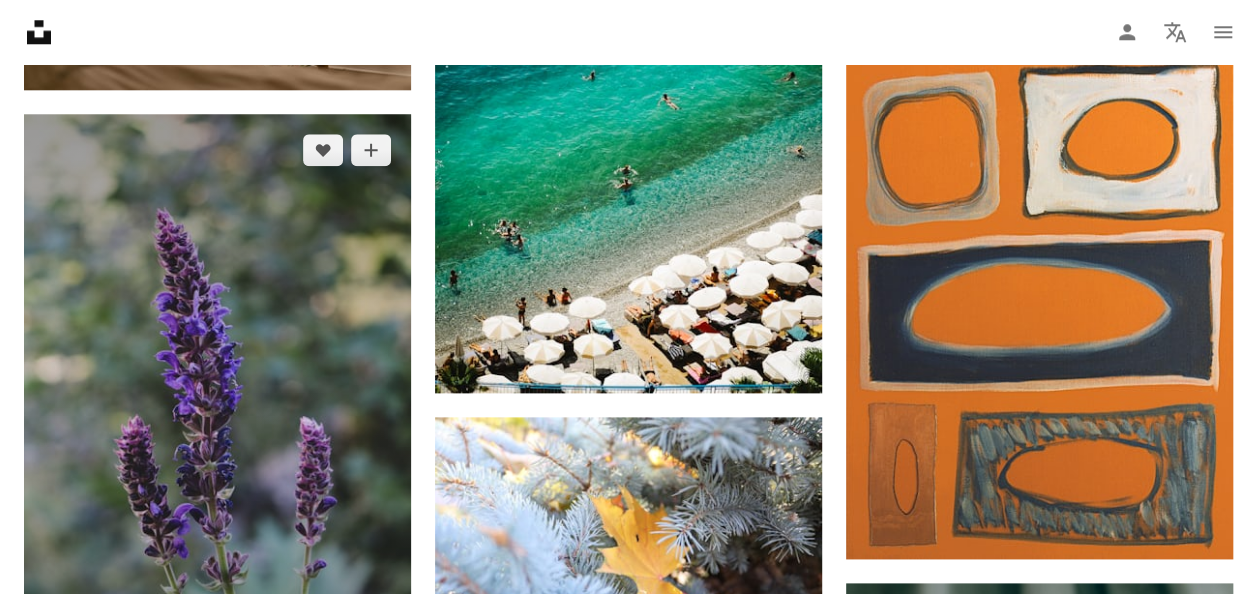 click at bounding box center [217, 404] 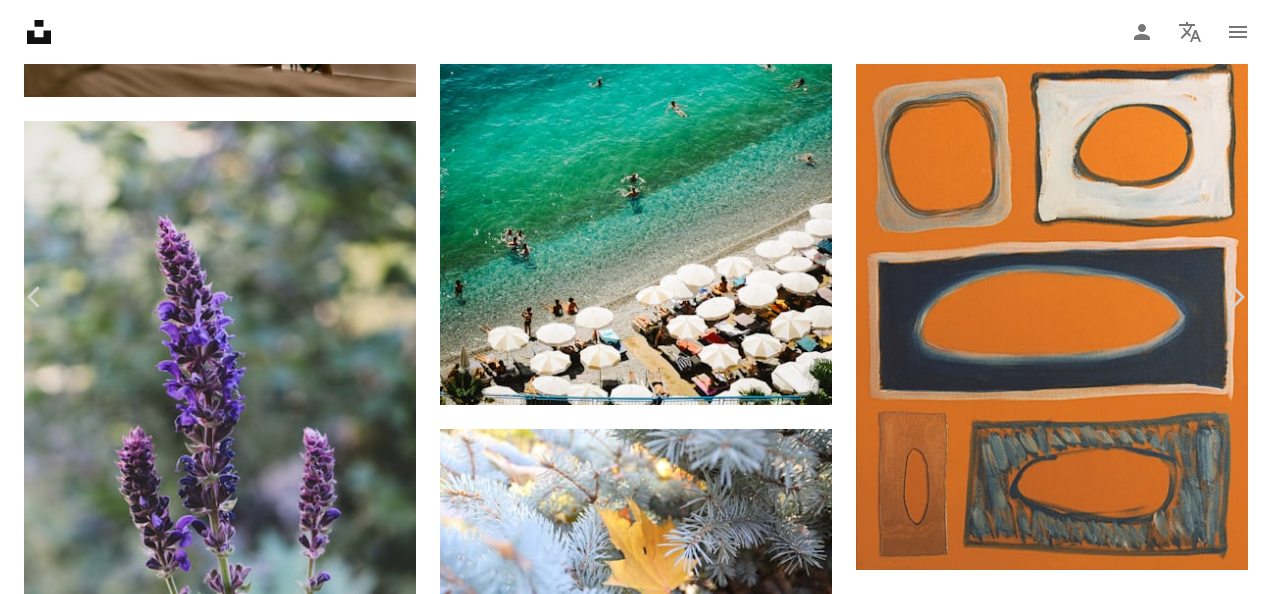 click on "An X shape Chevron left Chevron right [FIRST] [LAST] Available for hire A checkmark inside of a circle A heart A plus sign Edit image   Plus sign for Unsplash+ Download free Chevron down Zoom in Views 67,689 Downloads 629 A forward-right arrow Share Info icon Info More Actions Purple flower Calendar outlined Published on  July 28, 2021 Camera Canon, EOS 800D Safety Free to use under the  Unsplash License wallpaper flower summer plant sun wall purple plants summer wallpaper nature images free image summer background summer flowers summer vibes canon summer flower summer mood hd flower wallpaper blossom lavender Public domain images Browse premium related images on iStock  |  Save 20% with code UNSPLASH20 View more on iStock  ↗ Related images A heart A plus sign [FIRST] [LAST] Available for hire A checkmark inside of a circle Arrow pointing down A heart A plus sign [FIRST] [LAST] Arrow pointing down Plus sign for Unsplash+ A heart A plus sign [FIRST] [LAST] For  Unsplash+ A lock   Download A heart A plus sign" at bounding box center [636, 4521] 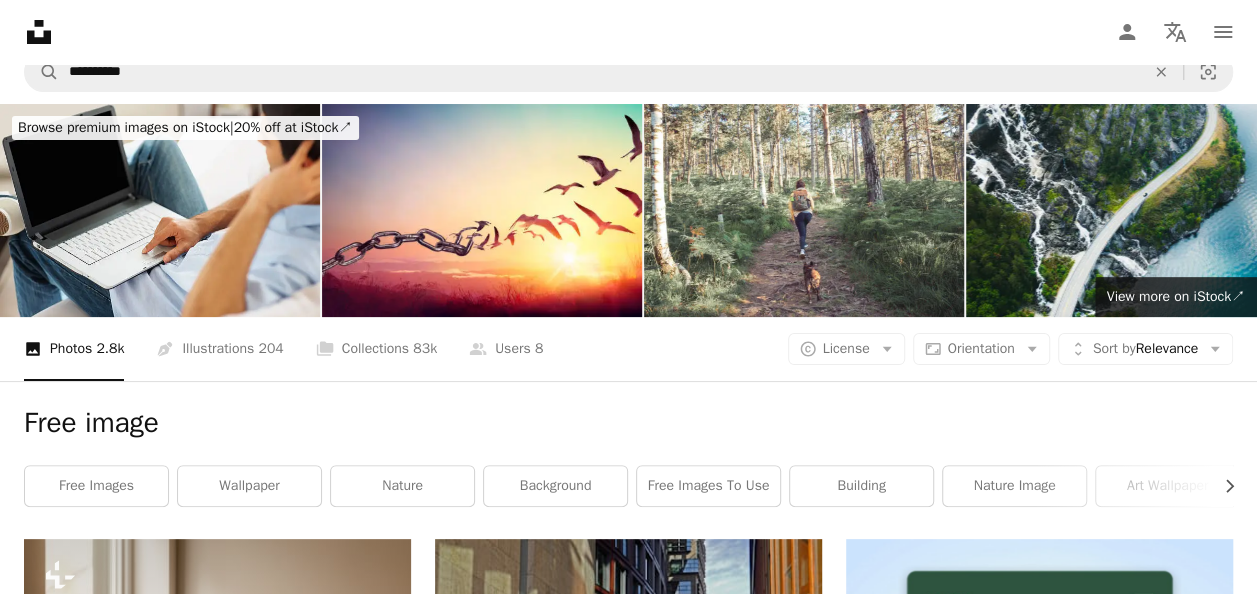 scroll, scrollTop: 0, scrollLeft: 0, axis: both 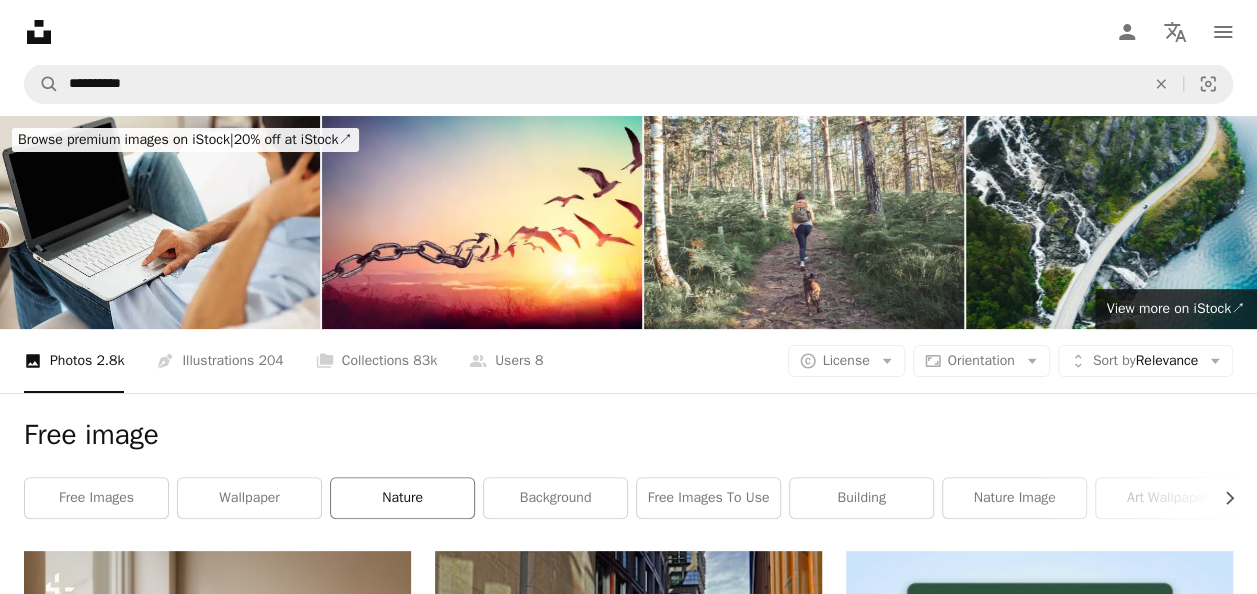 click on "nature" at bounding box center [402, 498] 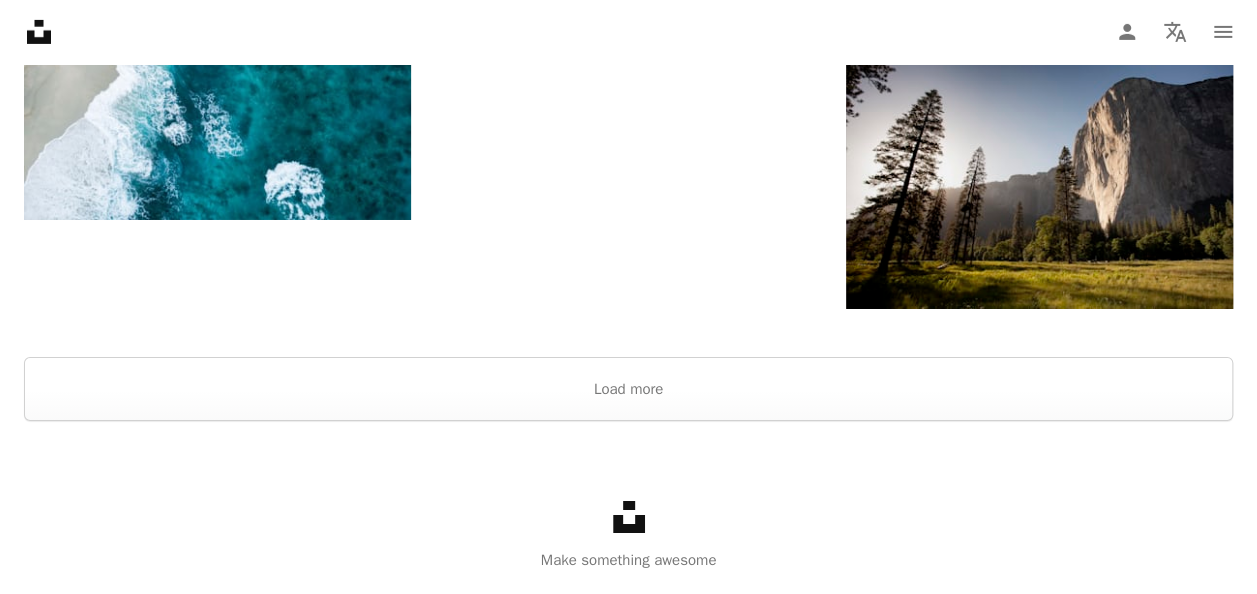scroll, scrollTop: 3453, scrollLeft: 0, axis: vertical 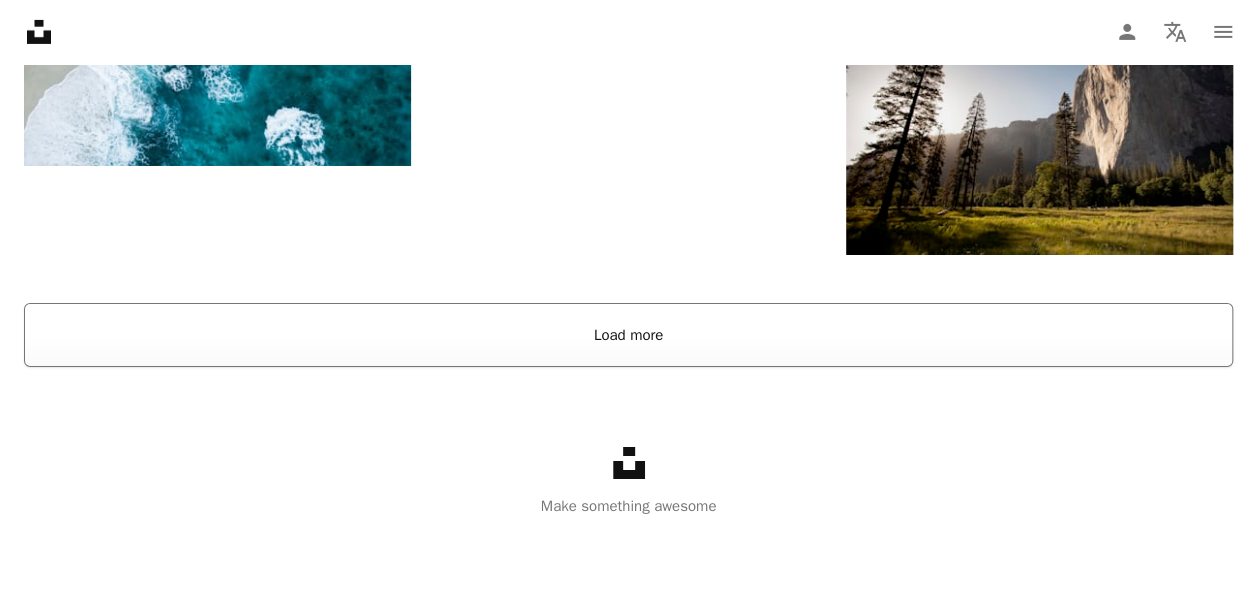 click on "Load more" at bounding box center (628, 335) 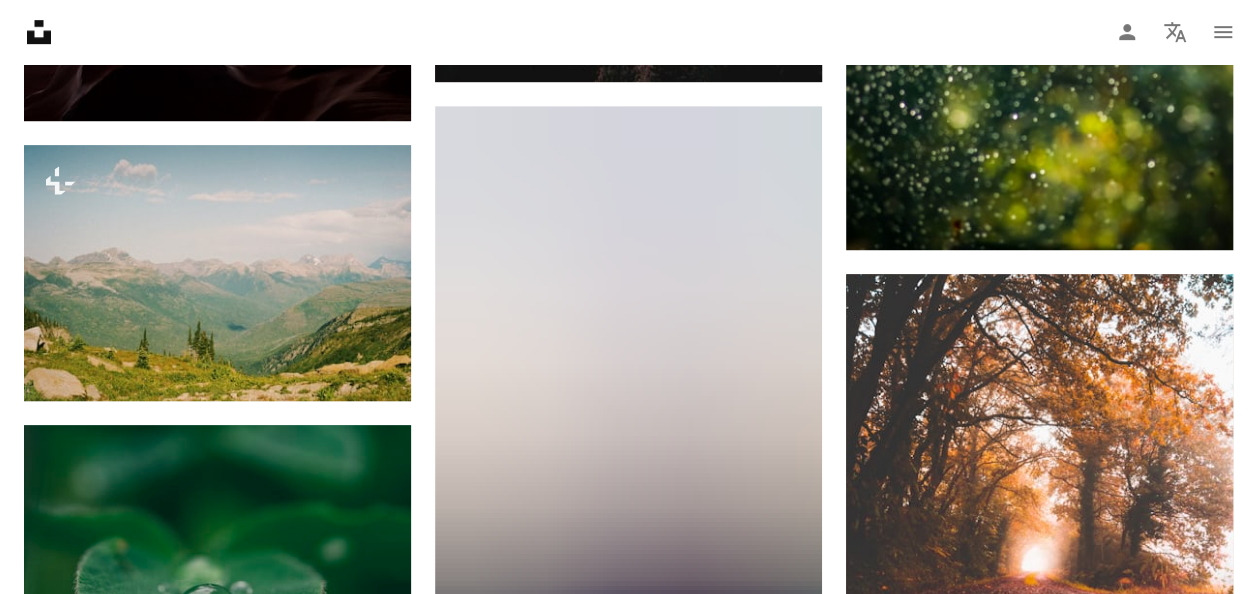 scroll, scrollTop: 4377, scrollLeft: 0, axis: vertical 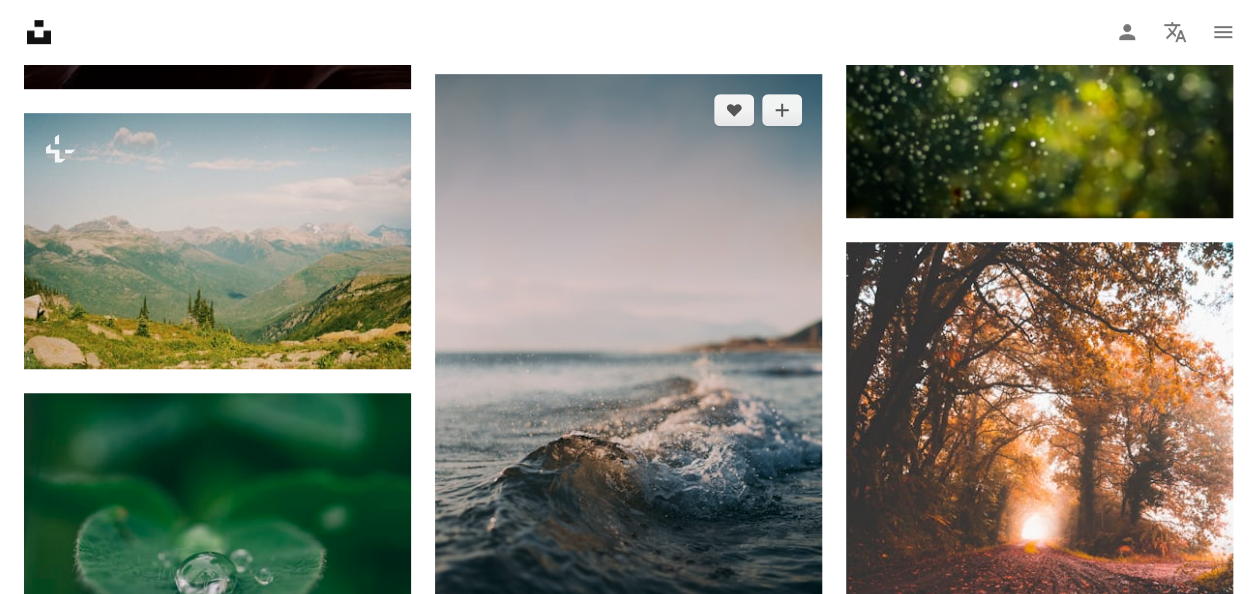 click at bounding box center (628, 364) 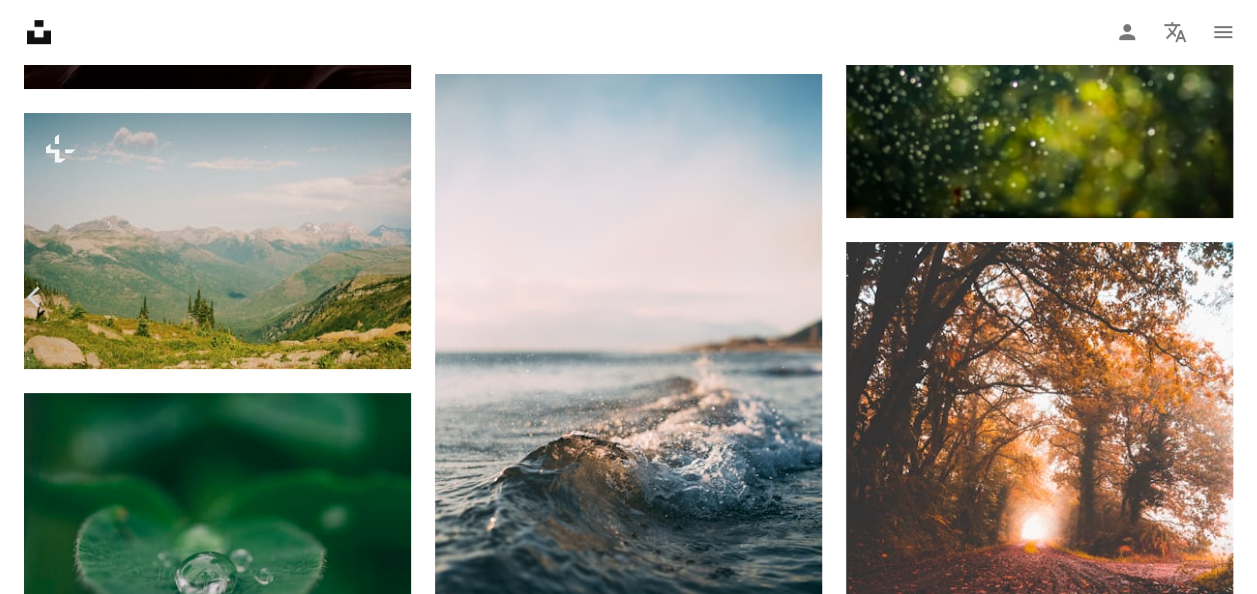 click on "Download free" at bounding box center (1058, 4287) 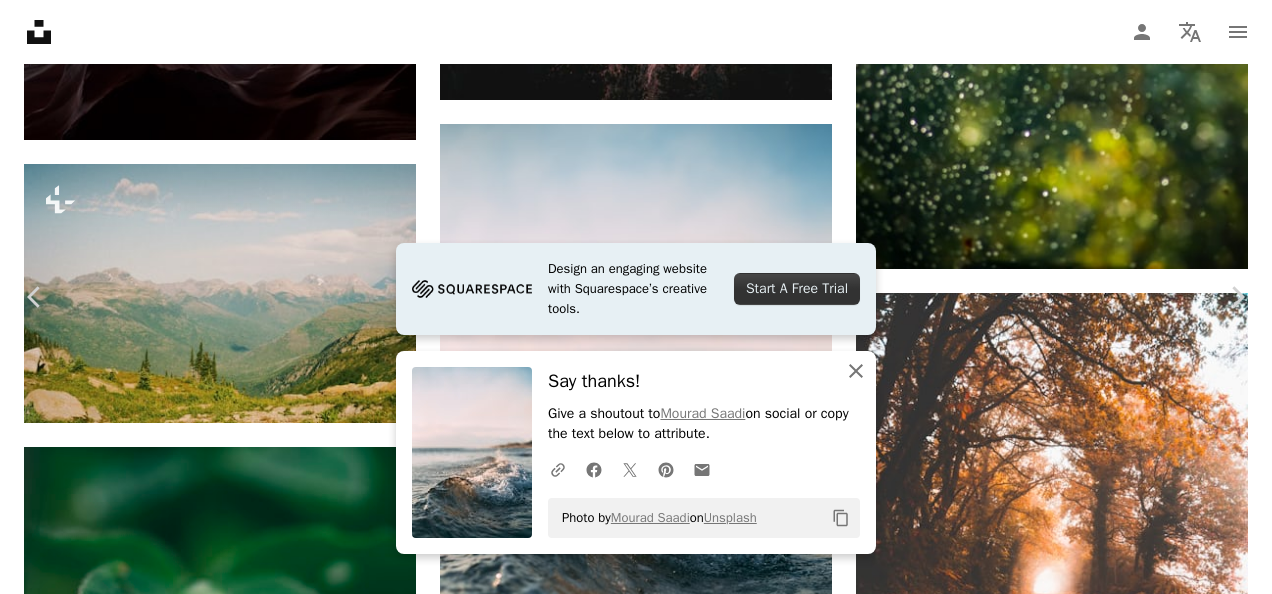 click on "An X shape" 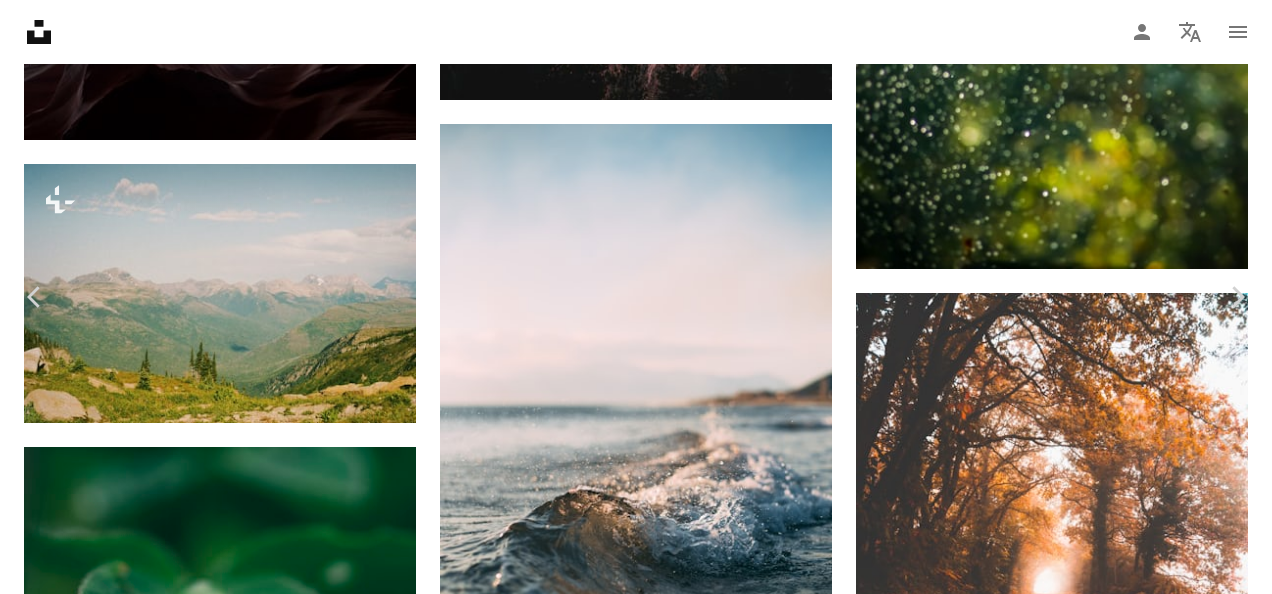 click on "Download free" at bounding box center [1073, 4388] 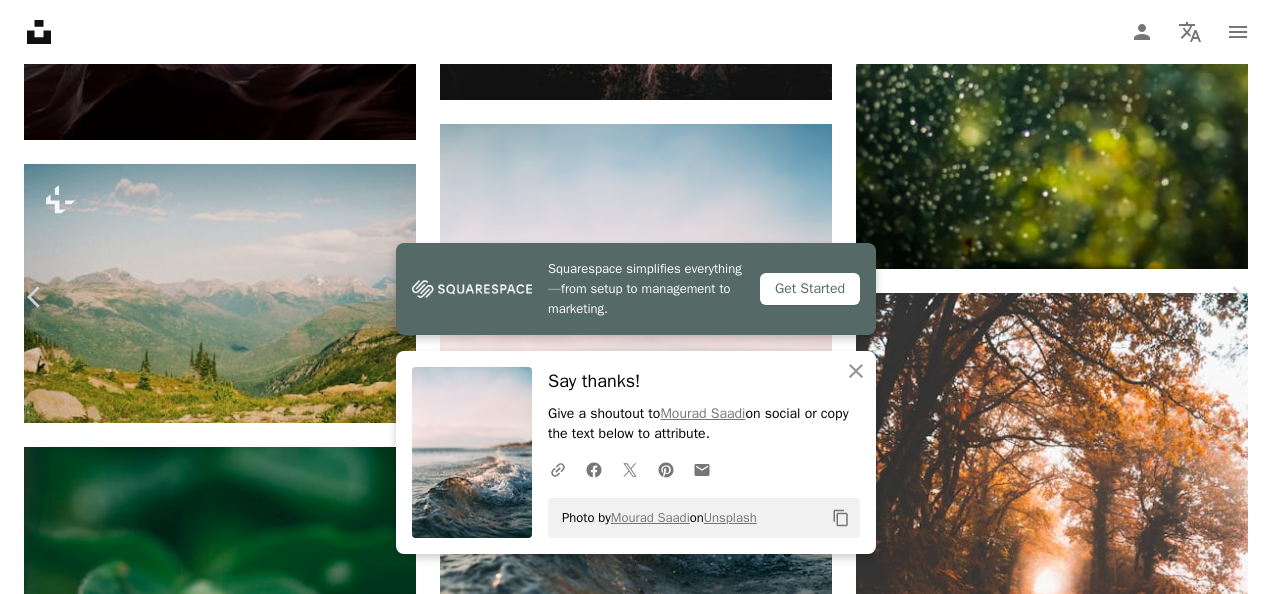 click on "Zoom in" at bounding box center (628, 4719) 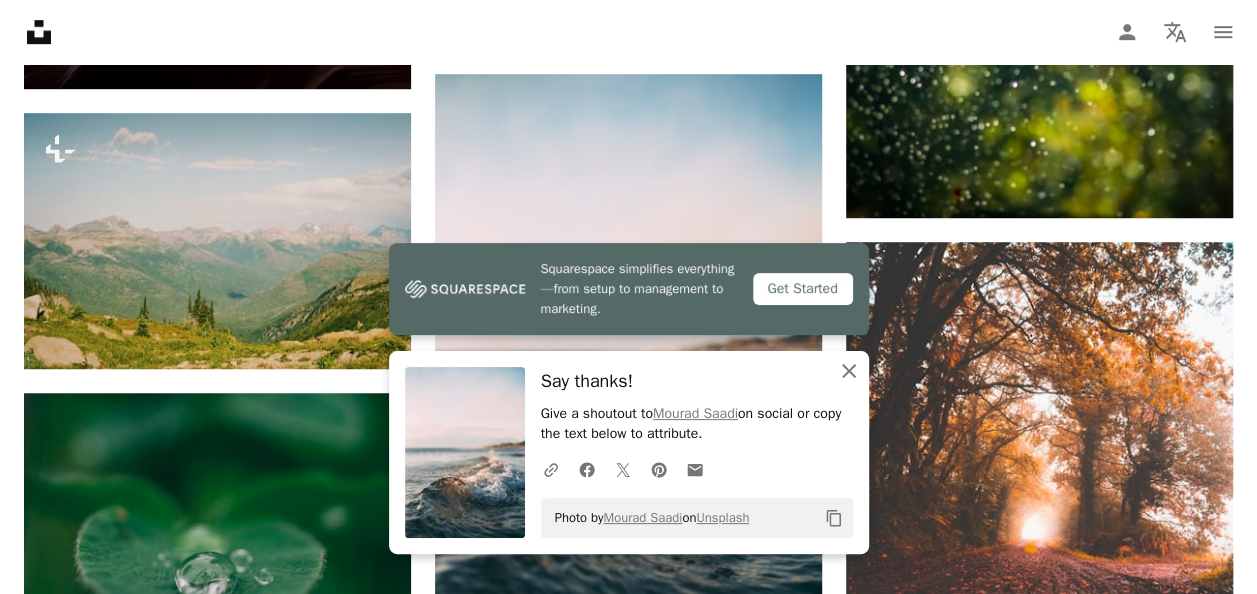 click 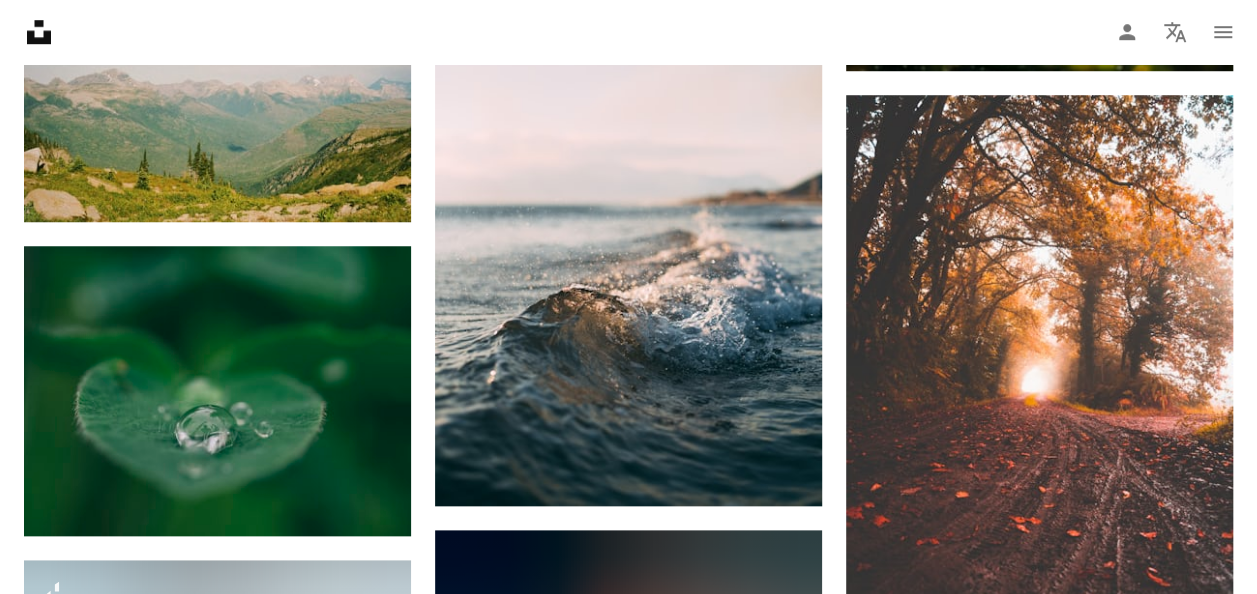scroll, scrollTop: 4566, scrollLeft: 0, axis: vertical 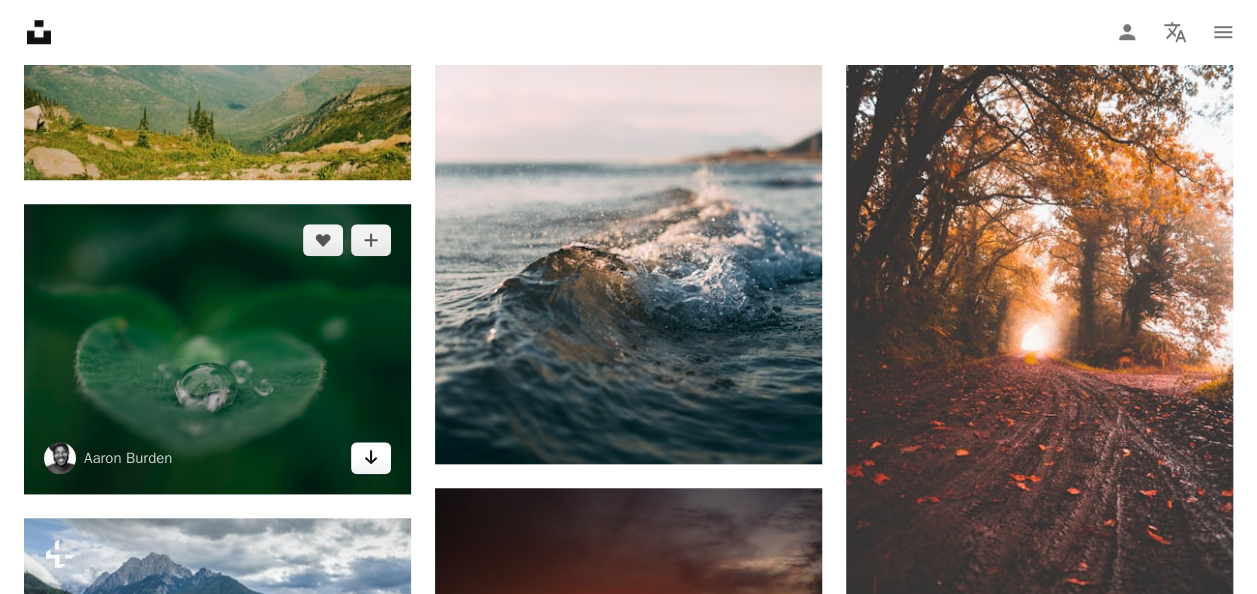 click on "Arrow pointing down" 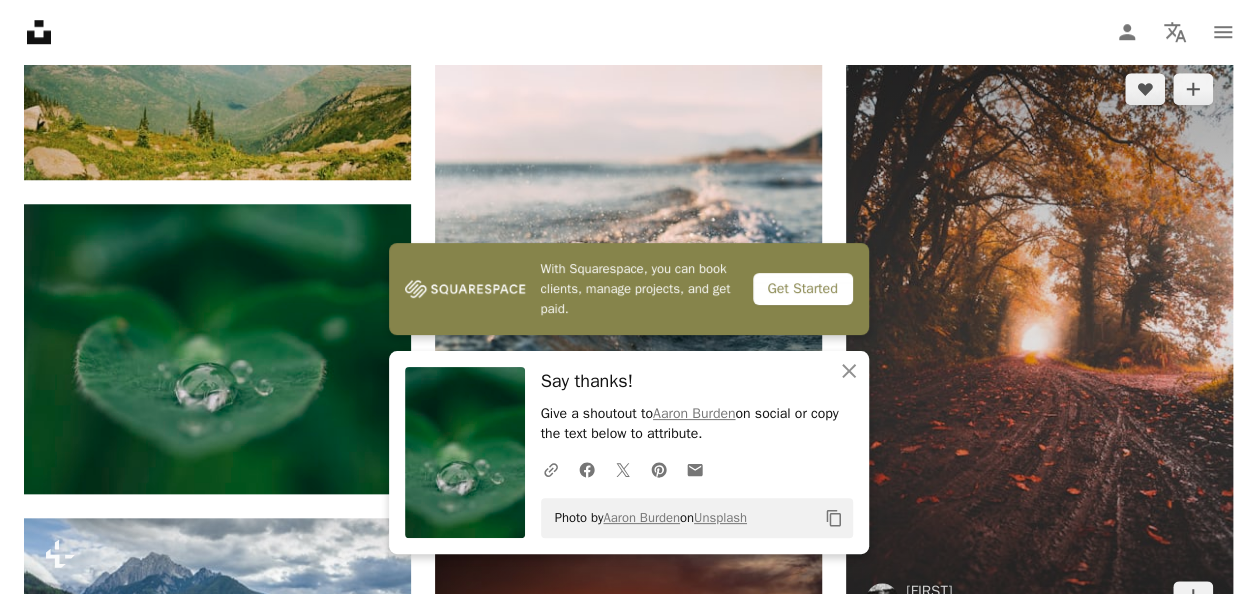 click at bounding box center [1039, 343] 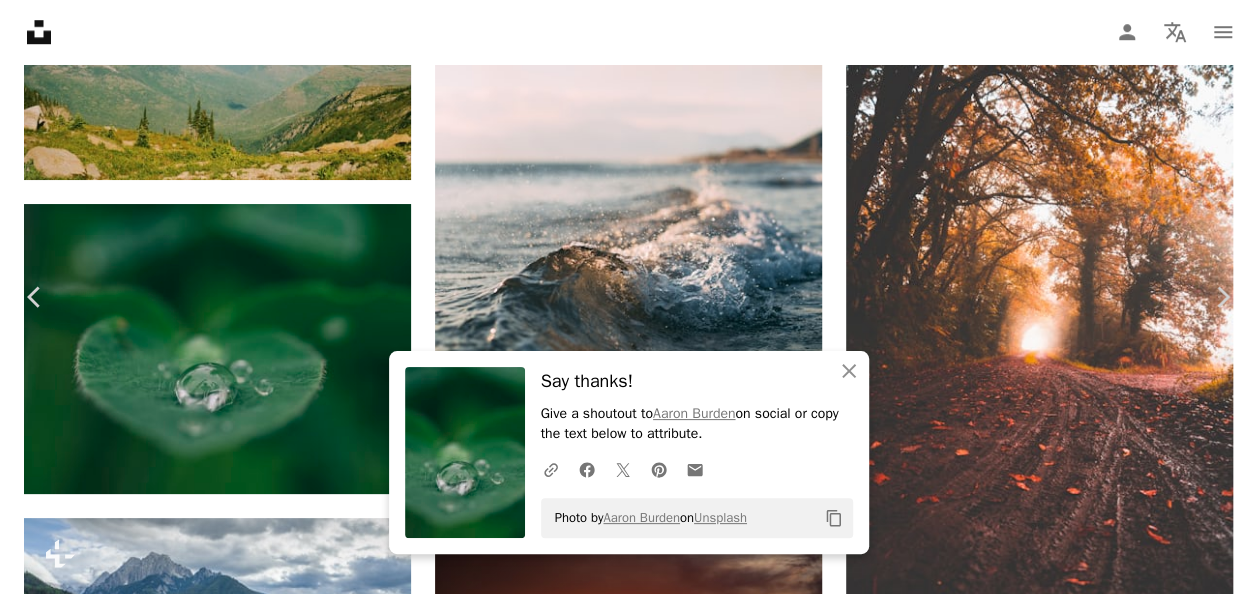 drag, startPoint x: 1266, startPoint y: 335, endPoint x: 1102, endPoint y: 242, distance: 188.53381 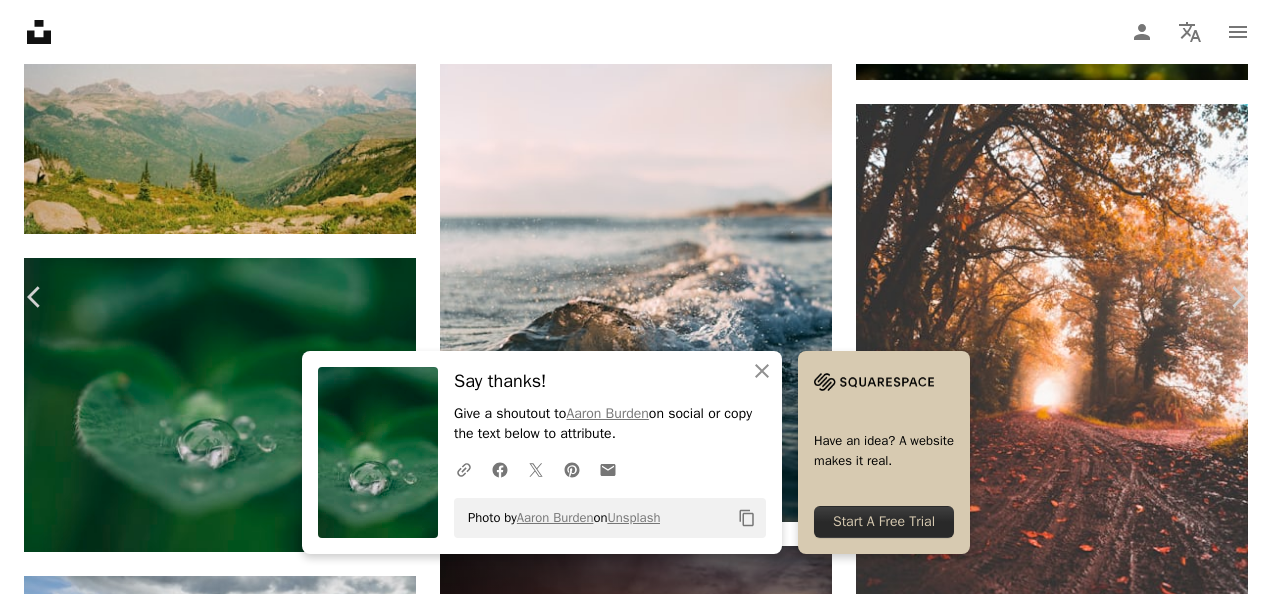 click on "An X shape" at bounding box center (20, 20) 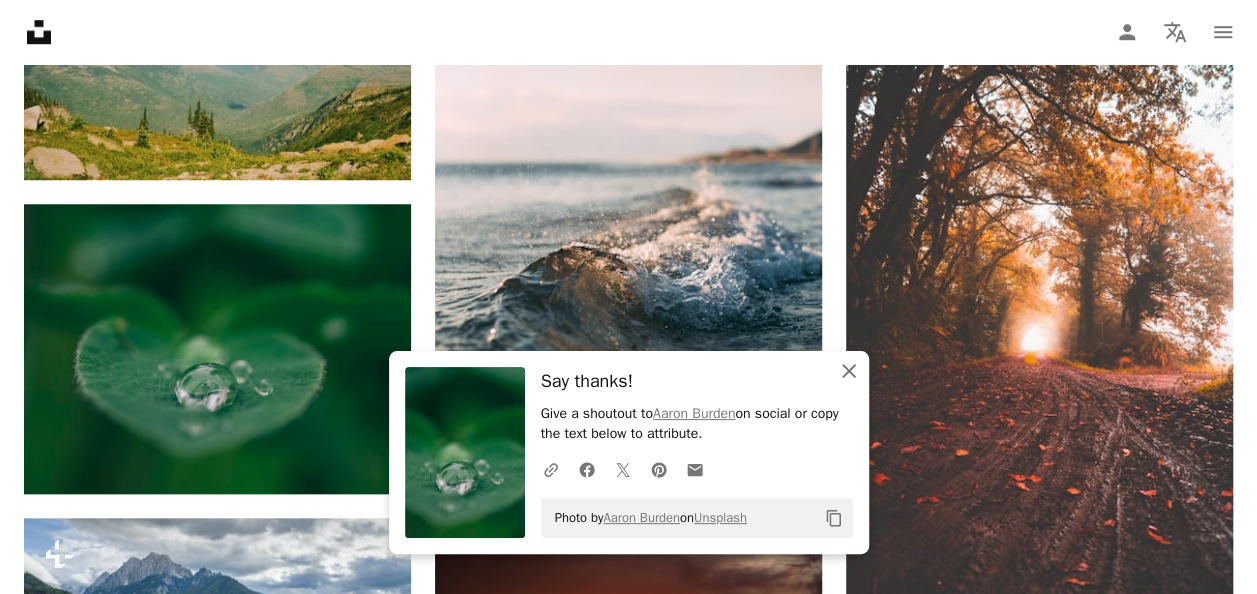 click on "An X shape" 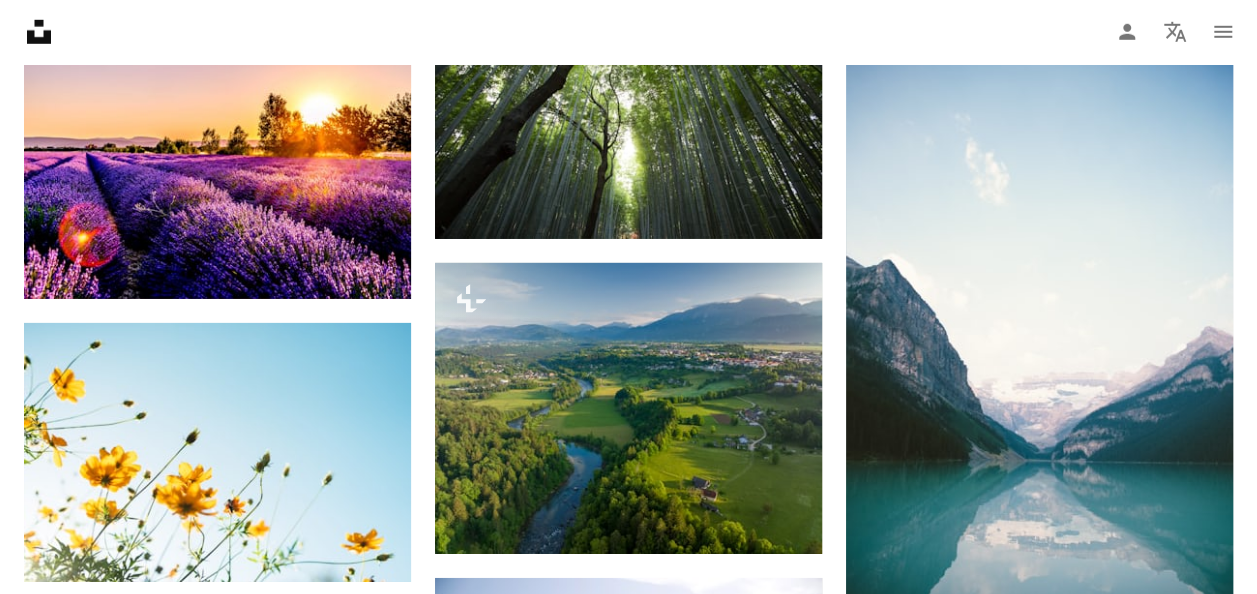 scroll, scrollTop: 10633, scrollLeft: 0, axis: vertical 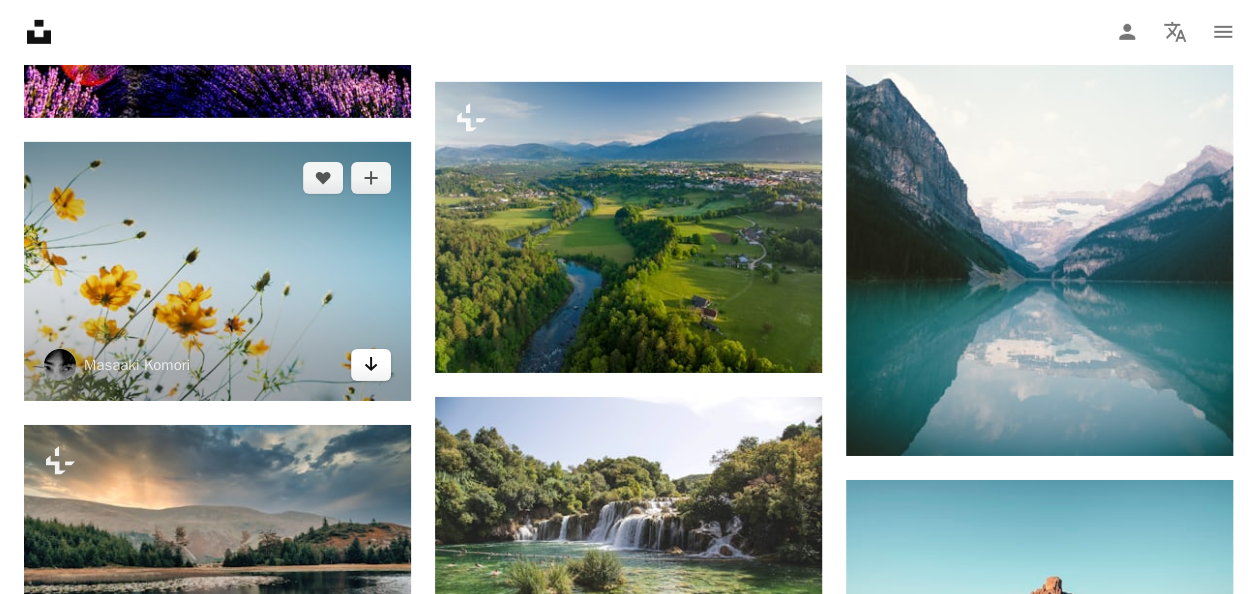 click on "Arrow pointing down" 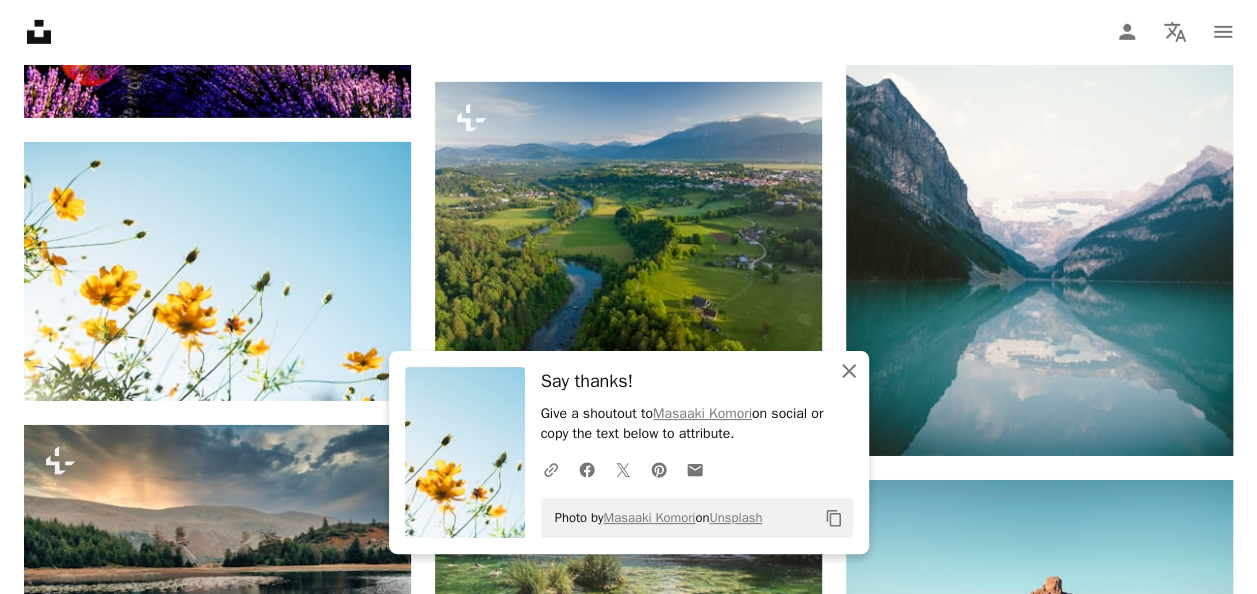 click 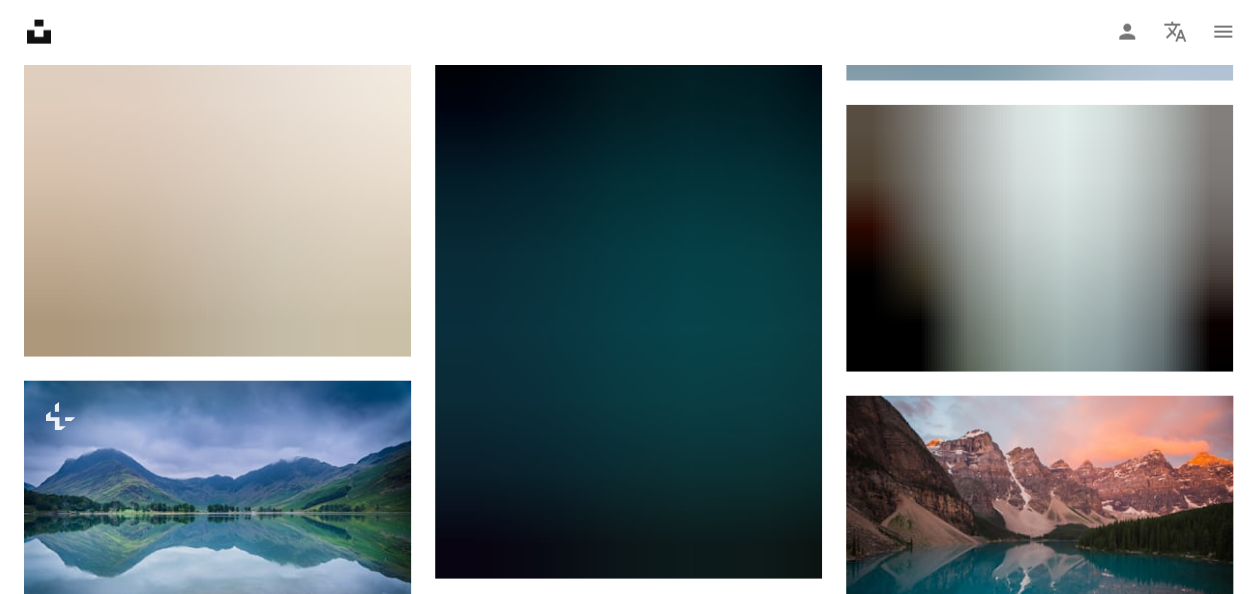 scroll, scrollTop: 0, scrollLeft: 0, axis: both 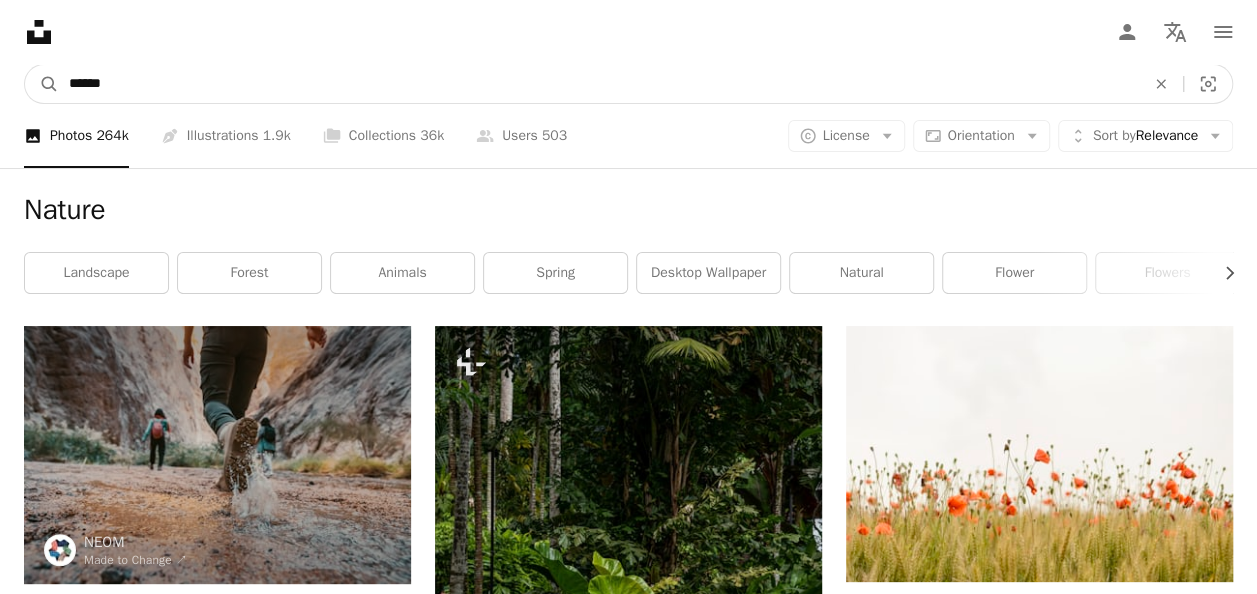 click on "******" at bounding box center (599, 84) 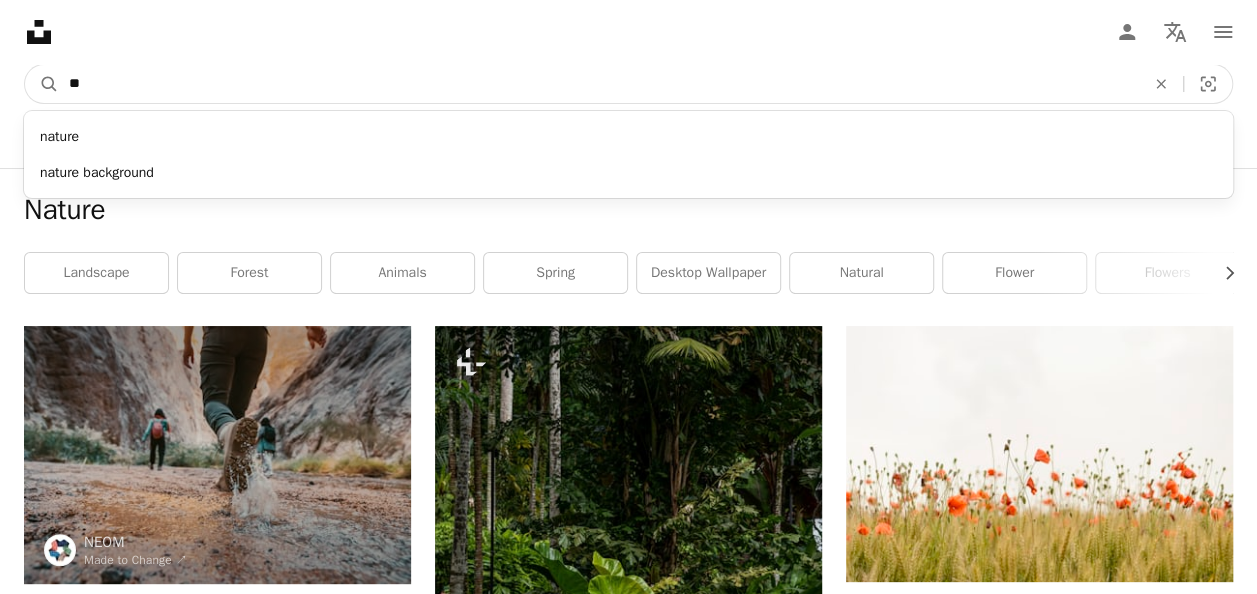 type on "*" 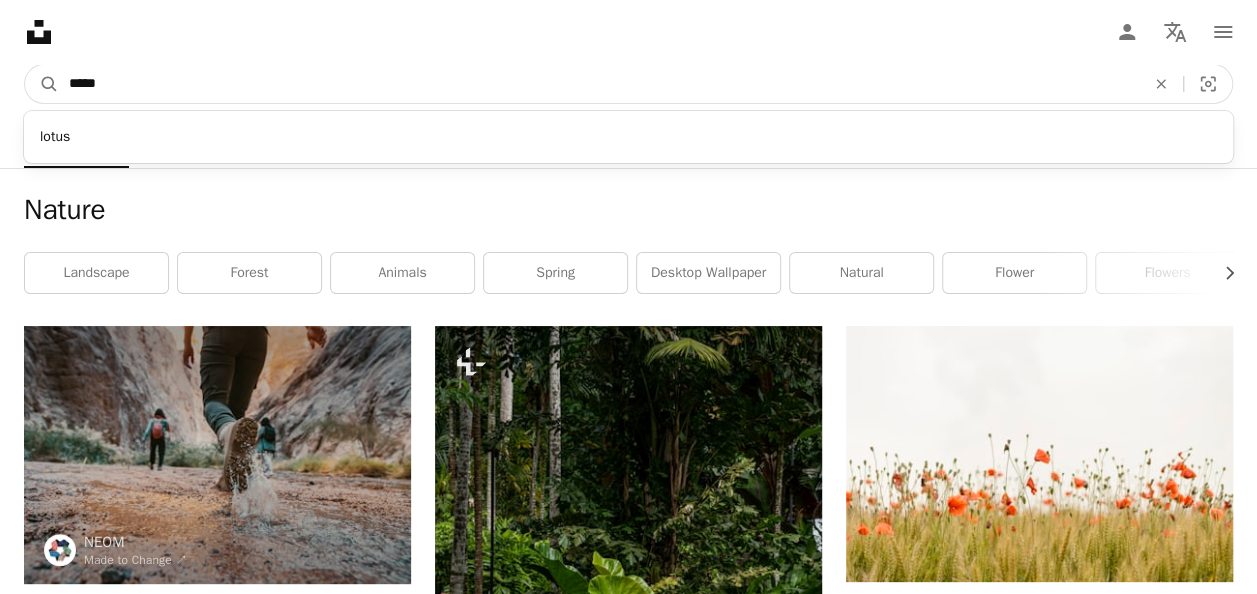 type on "*****" 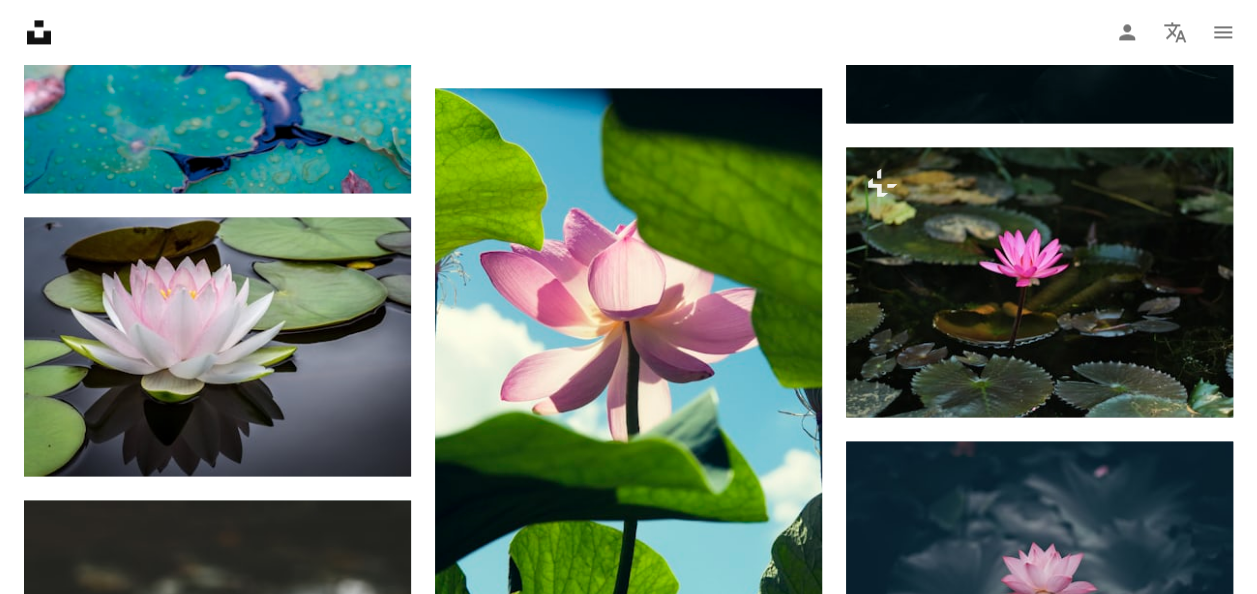 scroll, scrollTop: 1549, scrollLeft: 0, axis: vertical 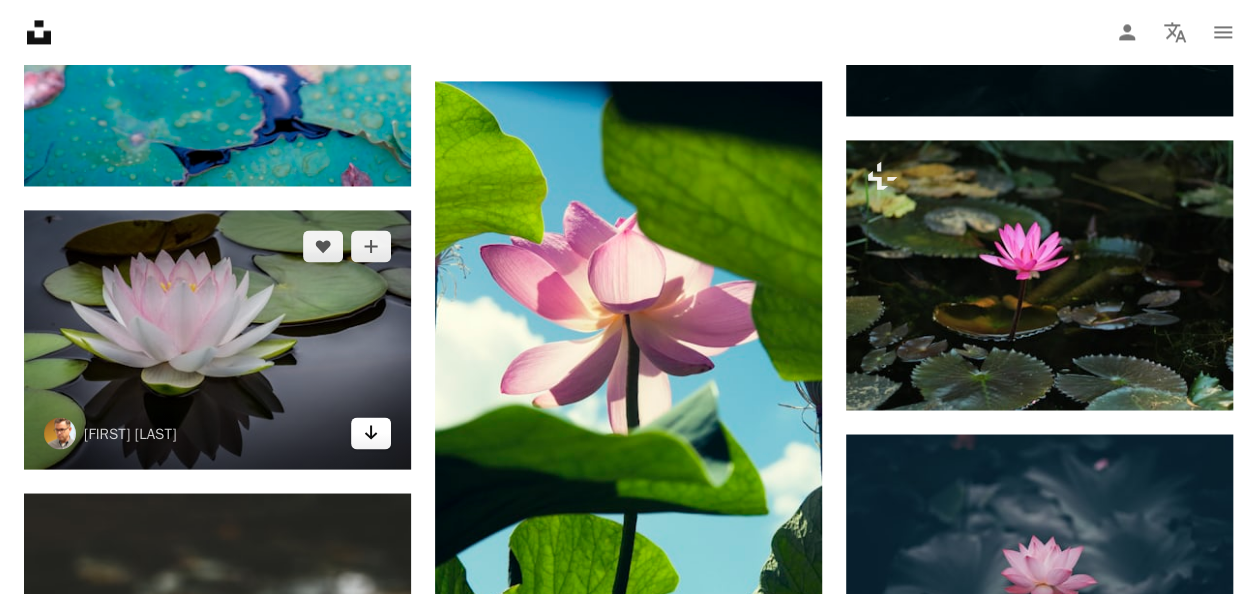 click on "Arrow pointing down" at bounding box center (371, 433) 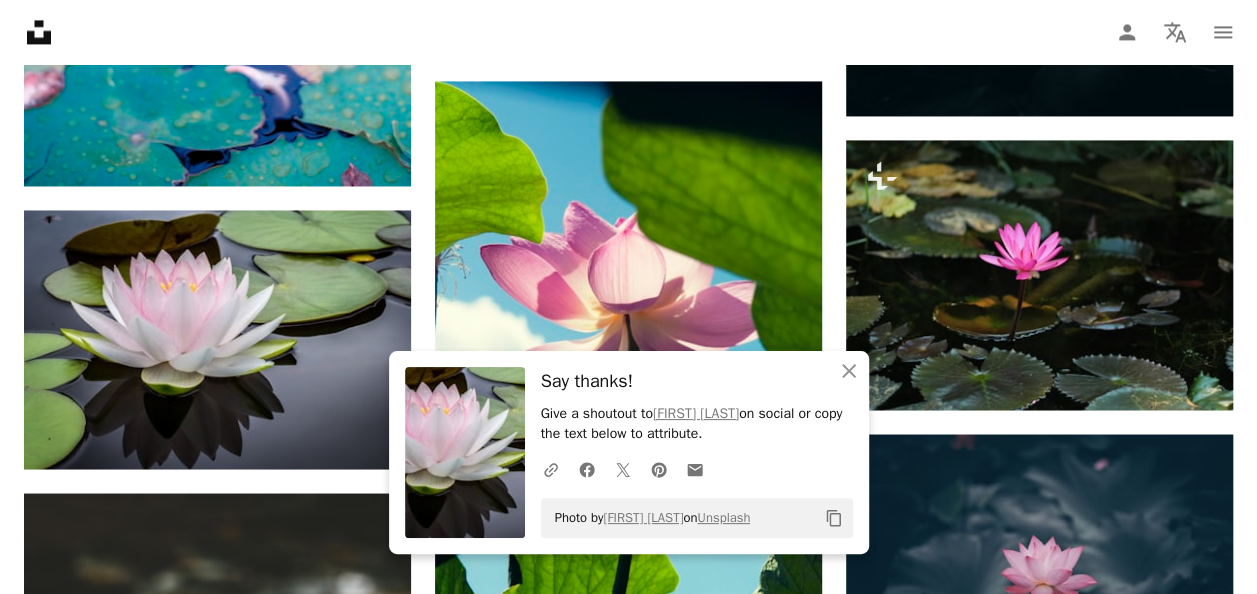 click on "Plus sign for Unsplash+ A heart A plus sign [FIRST] [LAST] For  Unsplash+ A lock   Download A heart A plus sign [FIRST] [LAST] Arrow pointing down A heart A plus sign [FIRST] [LAST] Arrow pointing down A heart A plus sign [FIRST] [LAST] Arrow pointing down A heart A plus sign [FIRST] [LAST] Arrow pointing down A heart A plus sign [FIRST] [LAST] Arrow pointing down A heart A plus sign [FIRST] [LAST] Arrow pointing down A heart A plus sign [FIRST] [LAST] Arrow pointing down Plus sign for Unsplash+ A heart A plus sign [FIRST] [LAST] | 딜란 For  Unsplash+ A lock   Download –– ––– –––  –– ––– –  ––– –––  ––––  –   – –– –––  – – ––– –– –– –––– –– Design a unique, engaging website Start A Free Trial A heart A plus sign [FIRST] [LAST] For" at bounding box center (628, 890) 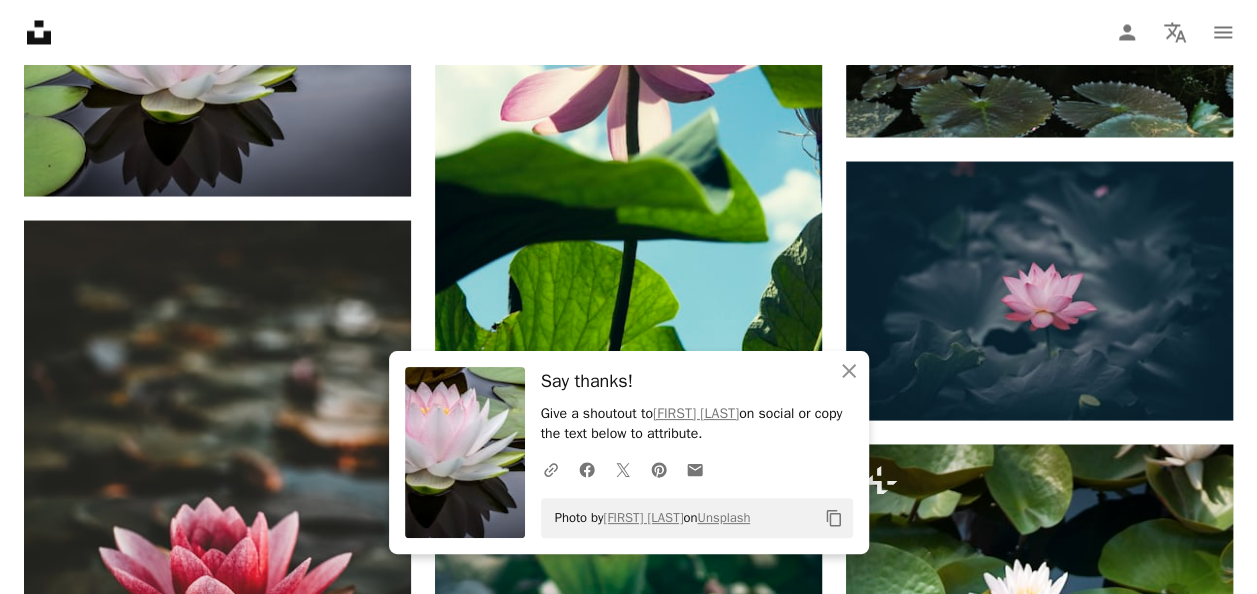 scroll, scrollTop: 1904, scrollLeft: 0, axis: vertical 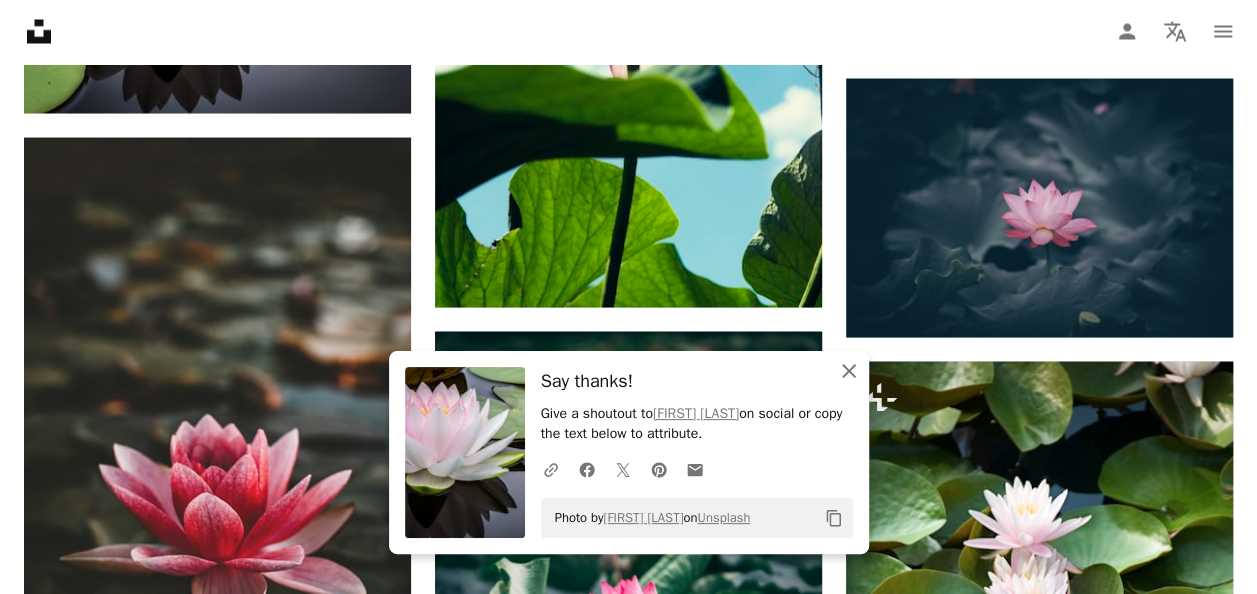 click on "An X shape" 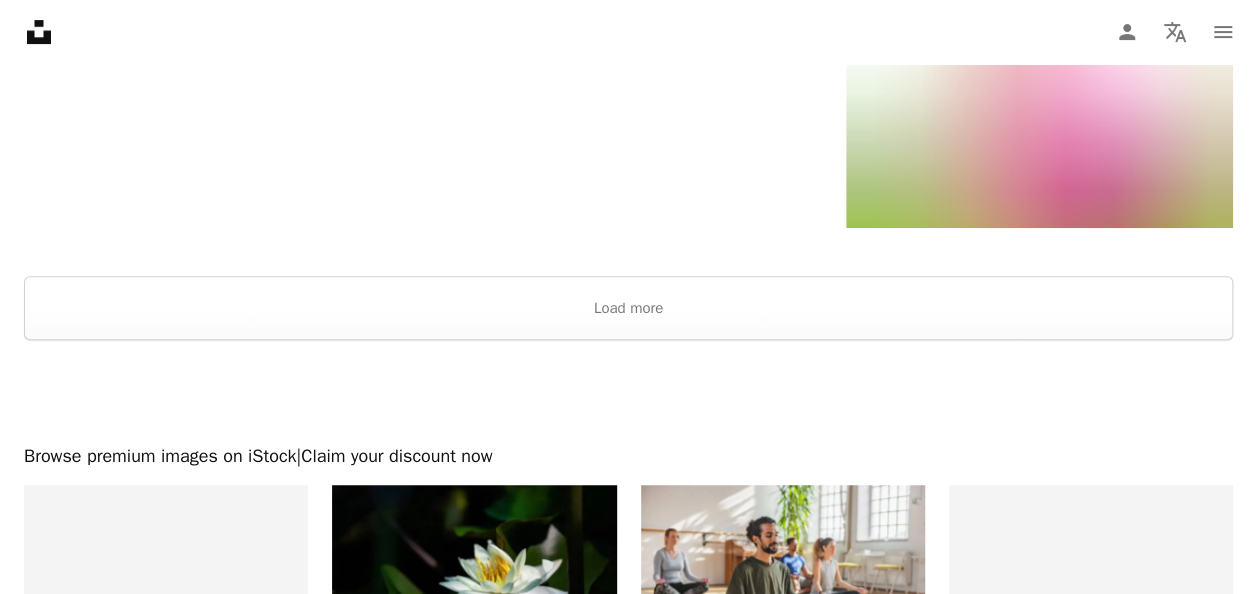 scroll, scrollTop: 4114, scrollLeft: 0, axis: vertical 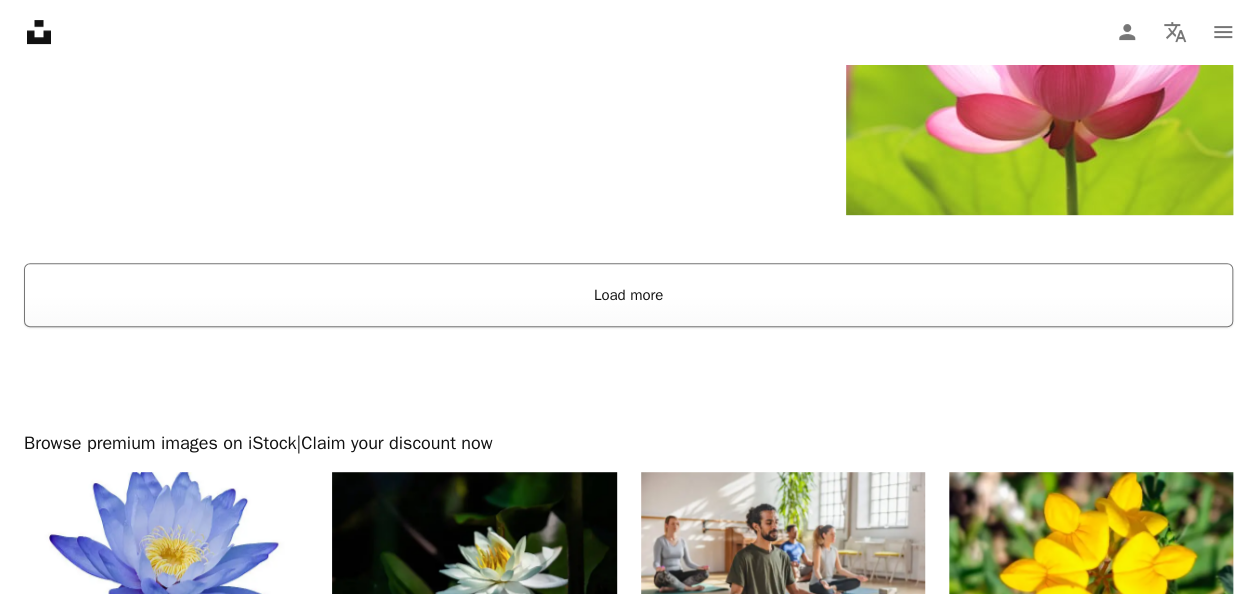 click on "Load more" at bounding box center [628, 295] 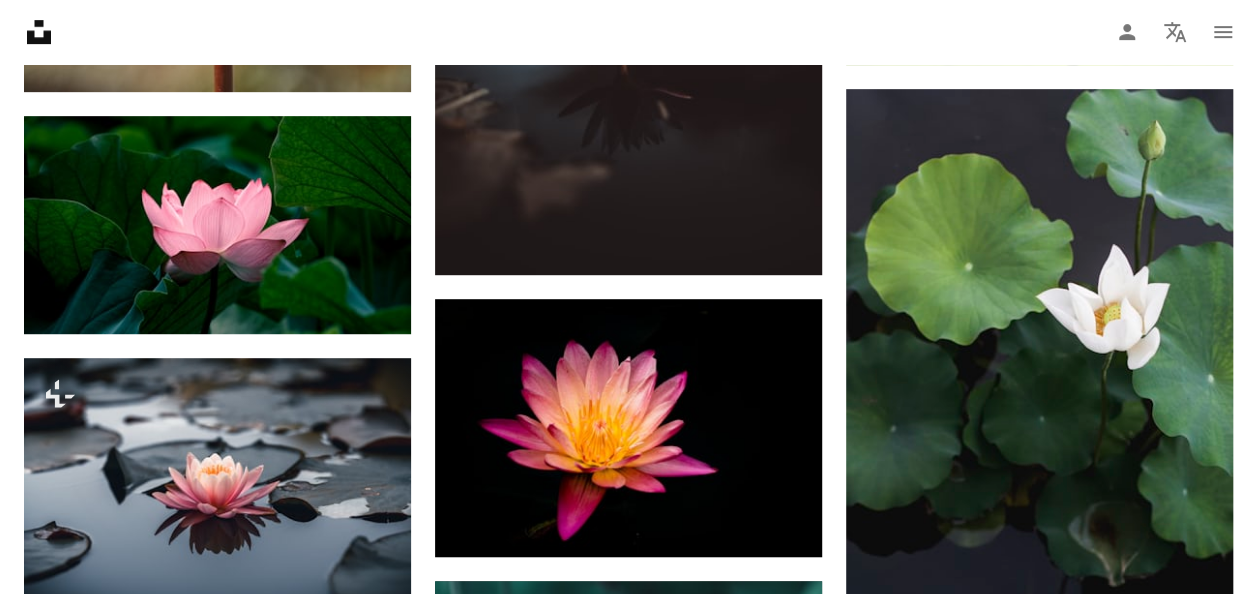 scroll, scrollTop: 4234, scrollLeft: 0, axis: vertical 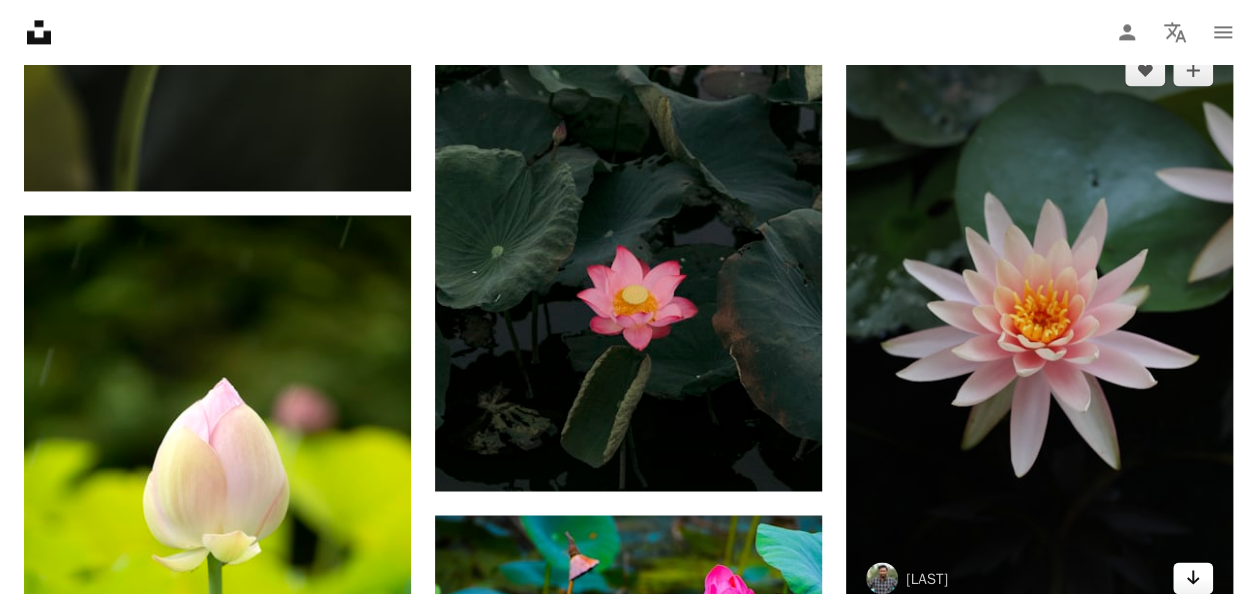 click on "Arrow pointing down" at bounding box center [1193, 578] 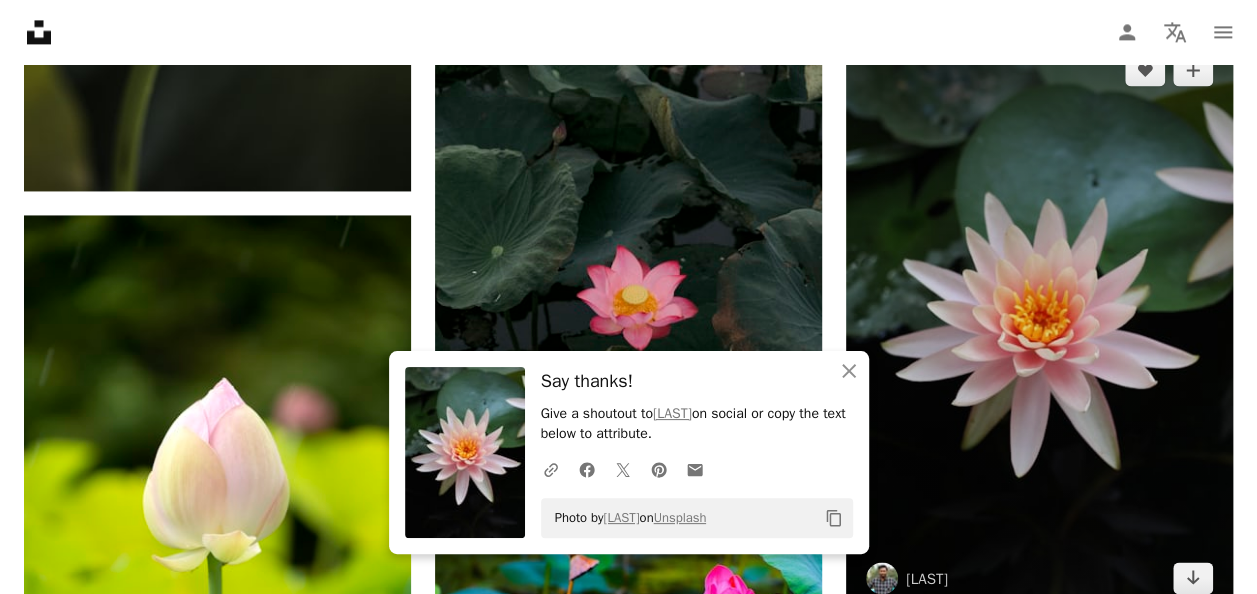 click at bounding box center (1039, 324) 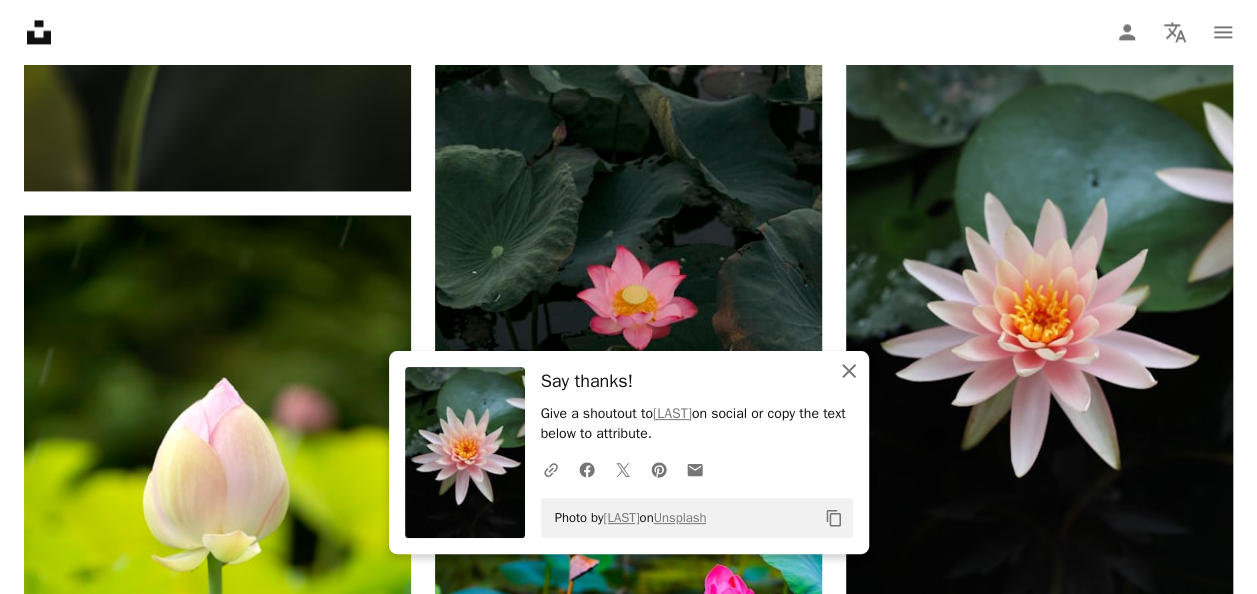 click 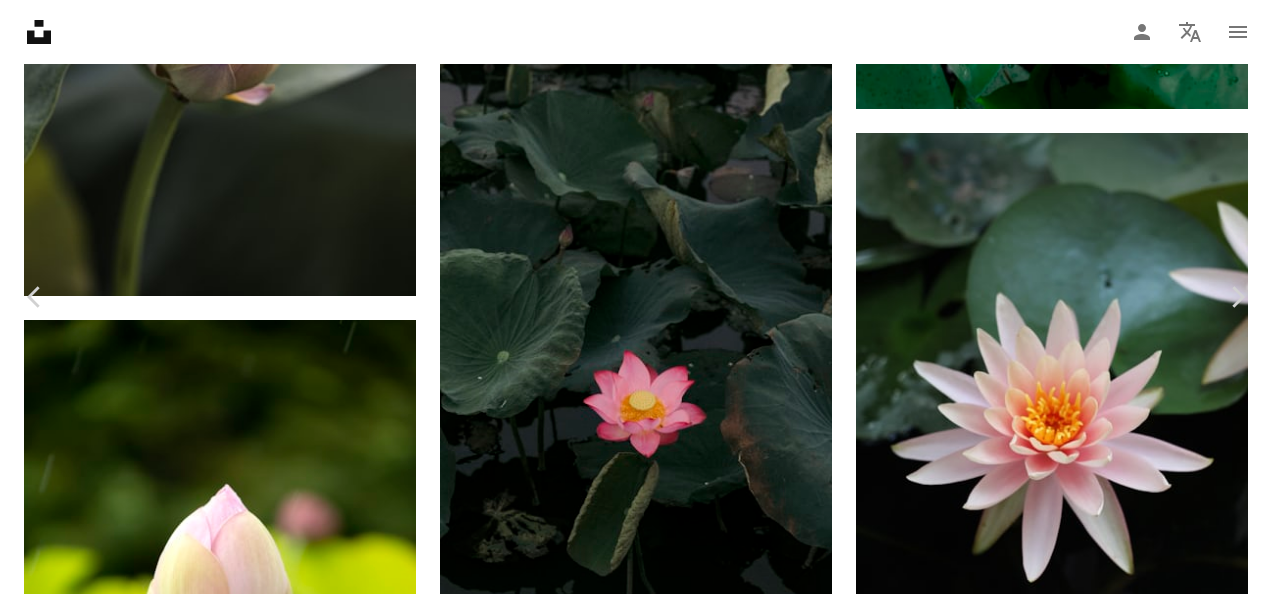 click on "An X shape" at bounding box center (20, 20) 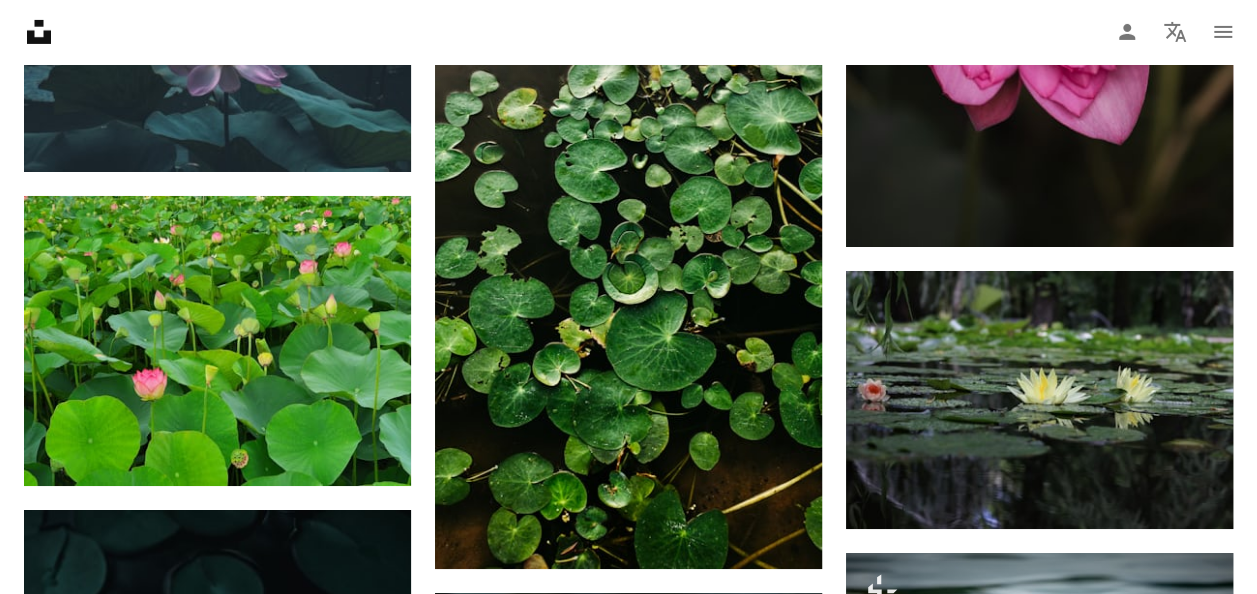scroll, scrollTop: 14882, scrollLeft: 0, axis: vertical 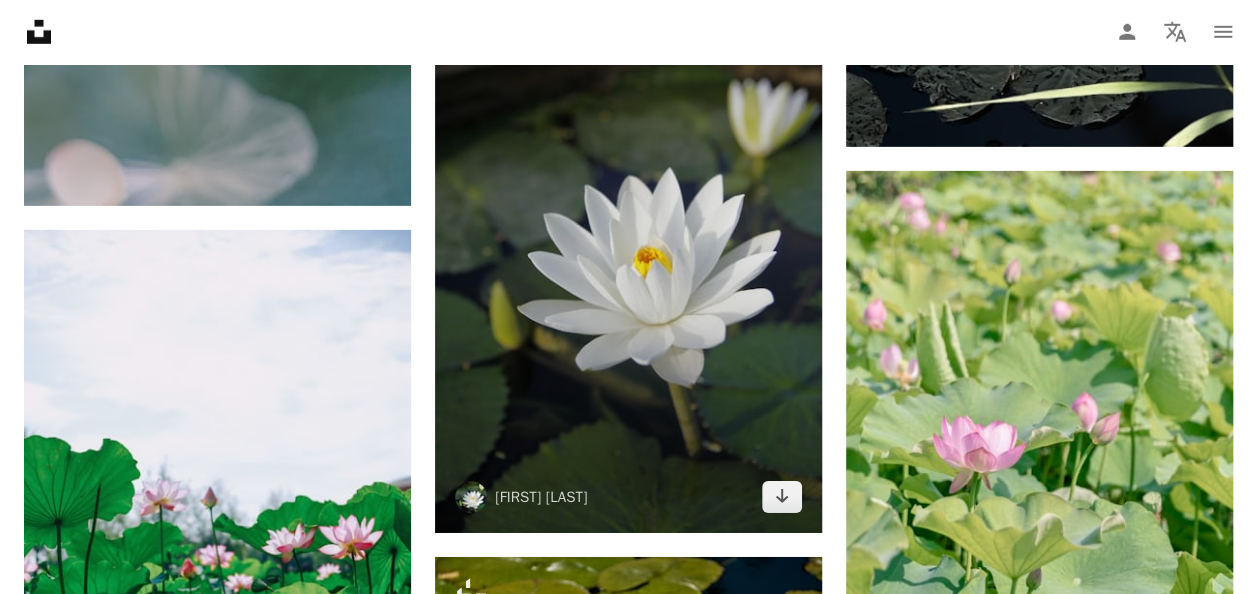 drag, startPoint x: 640, startPoint y: 380, endPoint x: 506, endPoint y: 329, distance: 143.37712 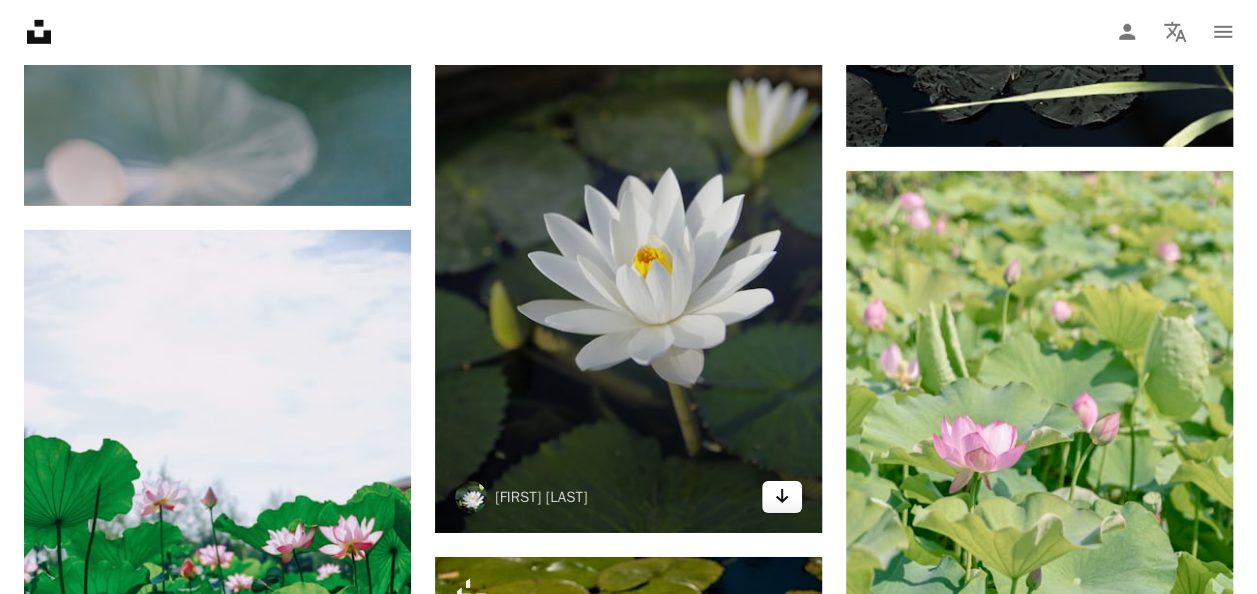 click on "Arrow pointing down" 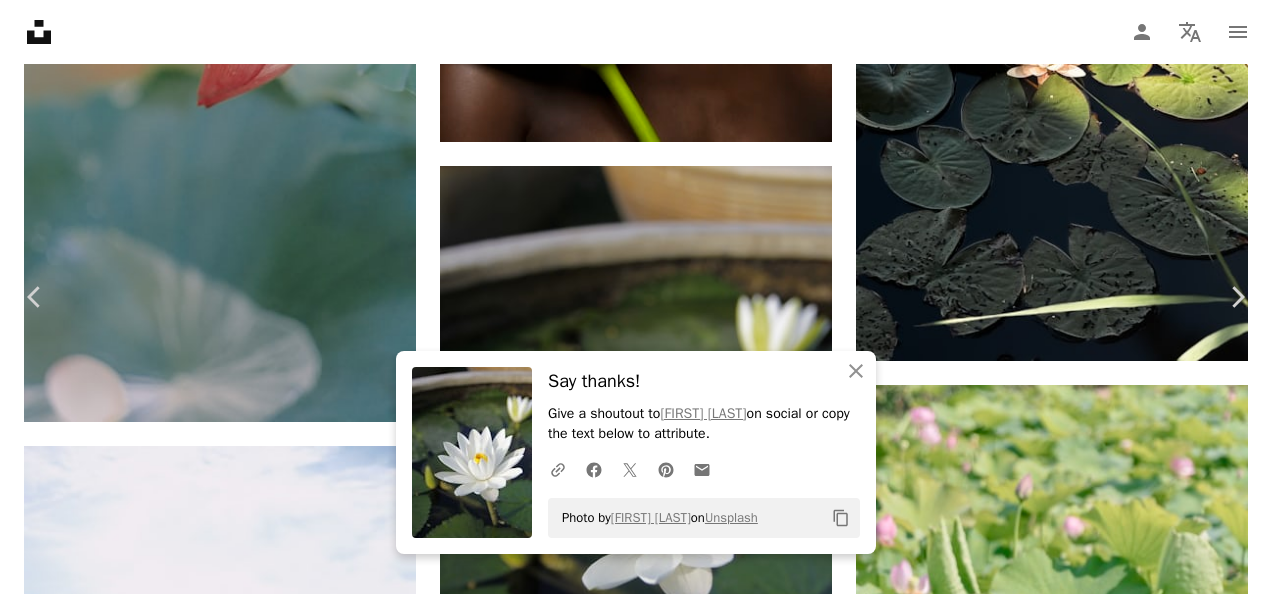 drag, startPoint x: 1192, startPoint y: 74, endPoint x: 646, endPoint y: 4, distance: 550.4689 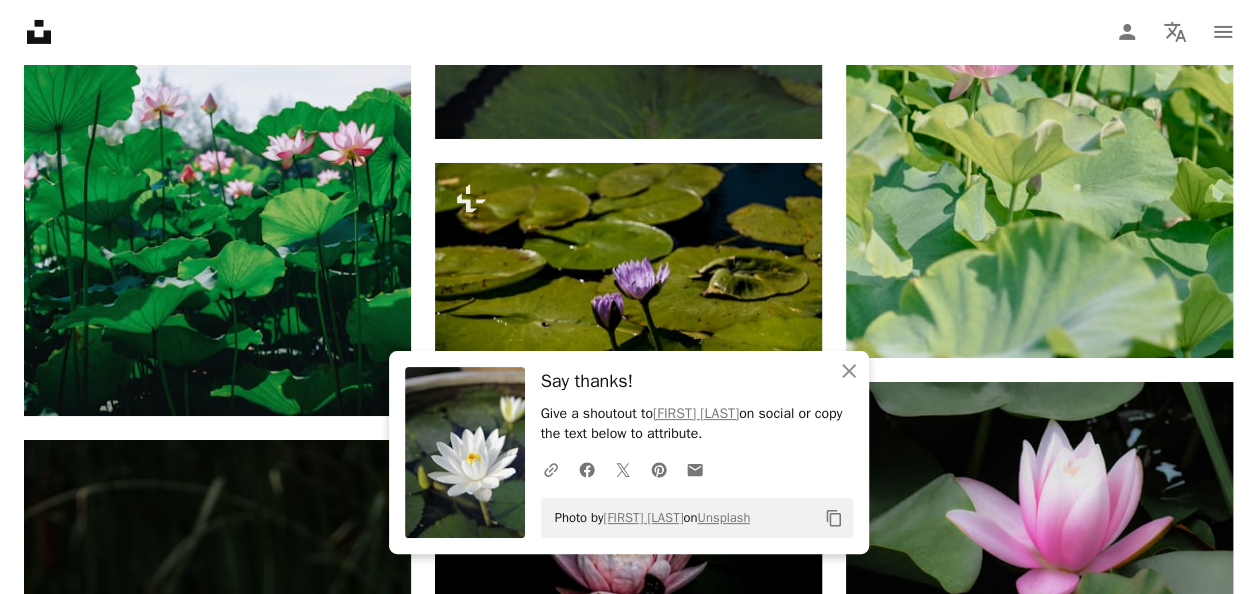 scroll, scrollTop: 18594, scrollLeft: 0, axis: vertical 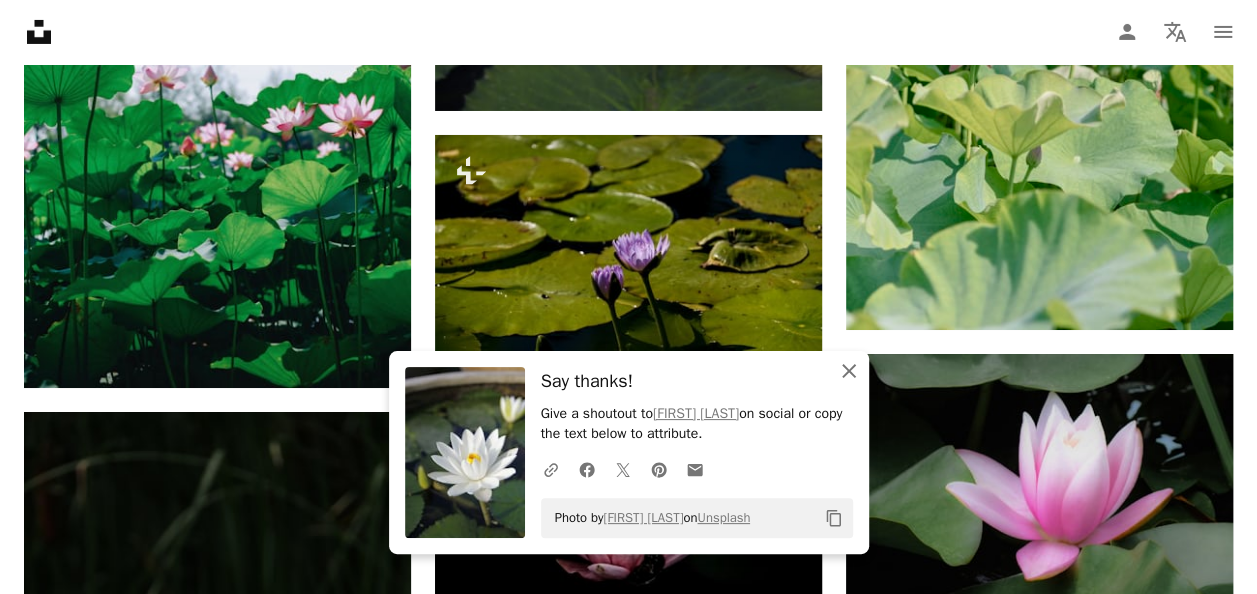 click 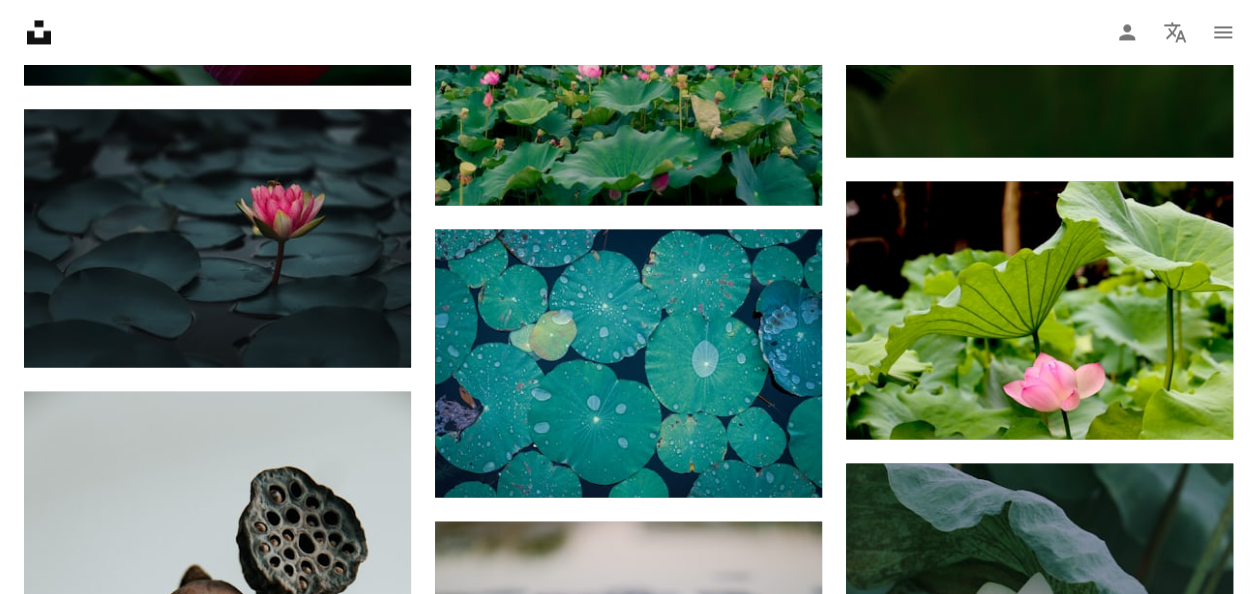 scroll, scrollTop: 24352, scrollLeft: 0, axis: vertical 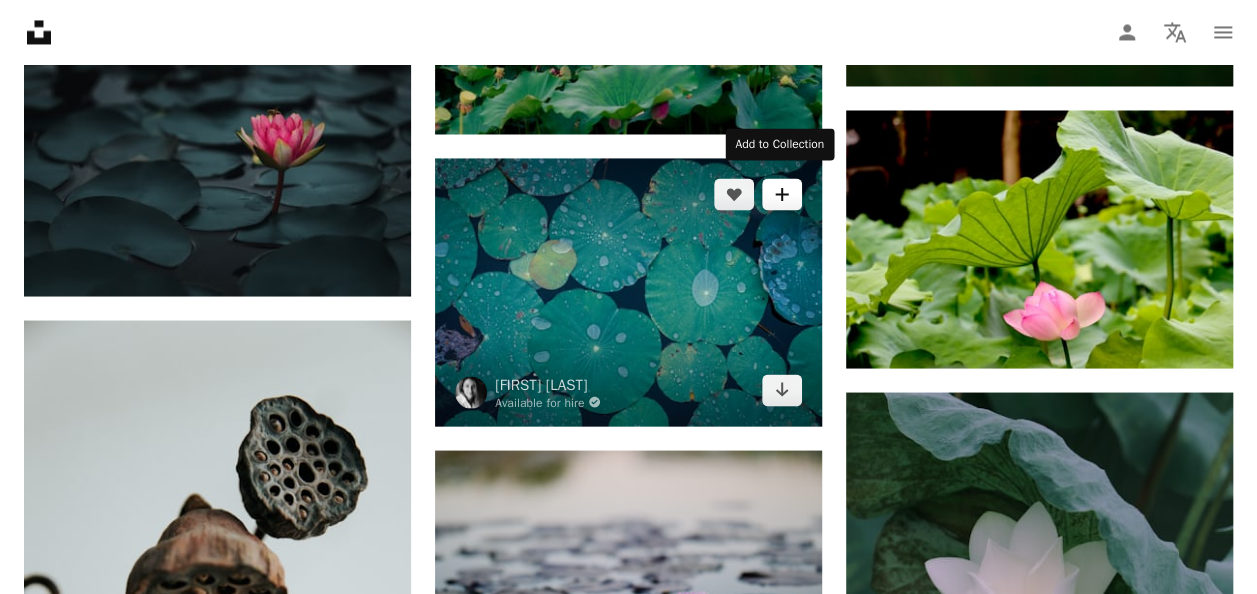 click on "A plus sign" at bounding box center [782, 194] 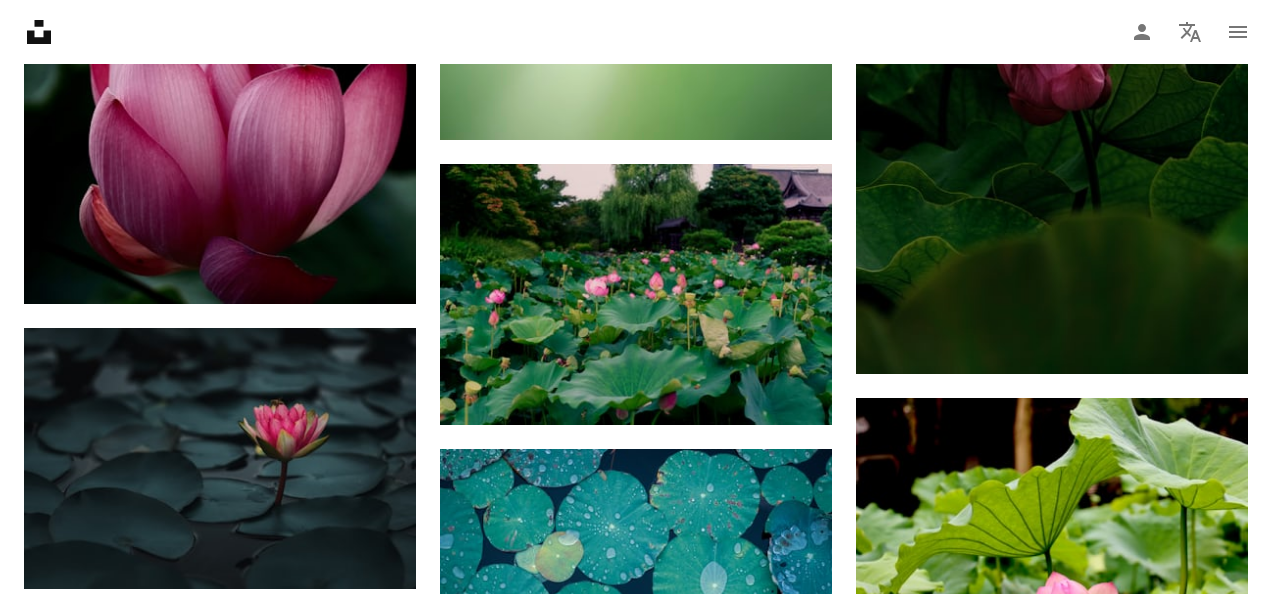 click on "An X shape Join Unsplash Already have an account?  Login First name Last name Email Username  (only letters, numbers and underscores) Password  (min. 8 char) Join By joining, you agree to the  Terms  and  Privacy Policy ." at bounding box center [636, 5144] 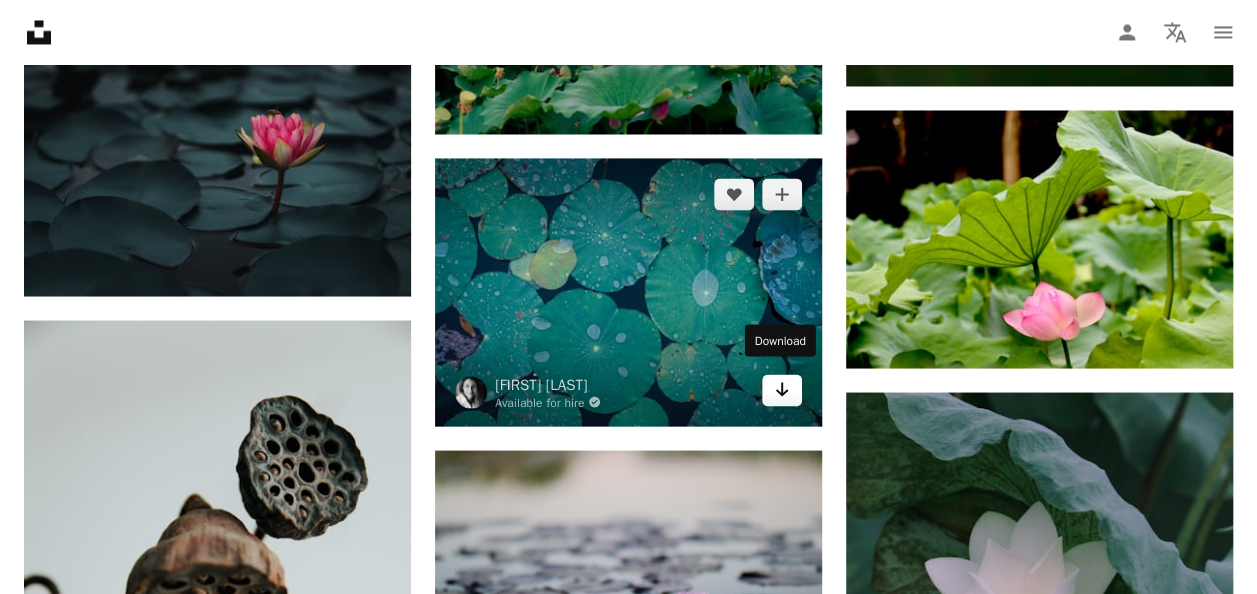 click on "Arrow pointing down" 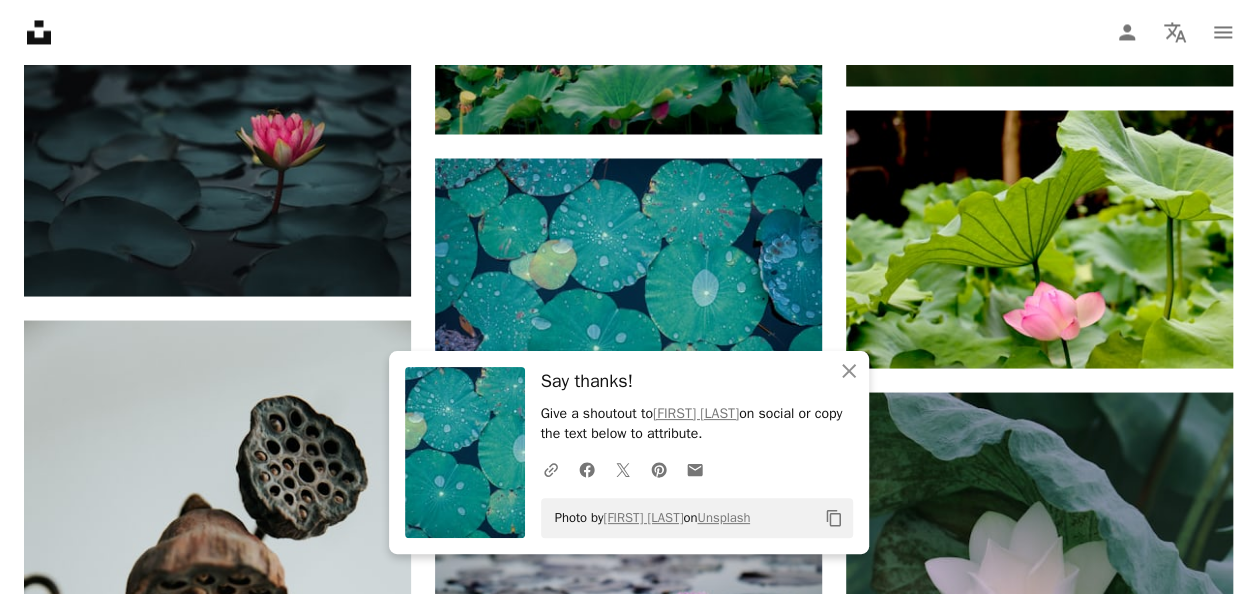 scroll, scrollTop: 23833, scrollLeft: 0, axis: vertical 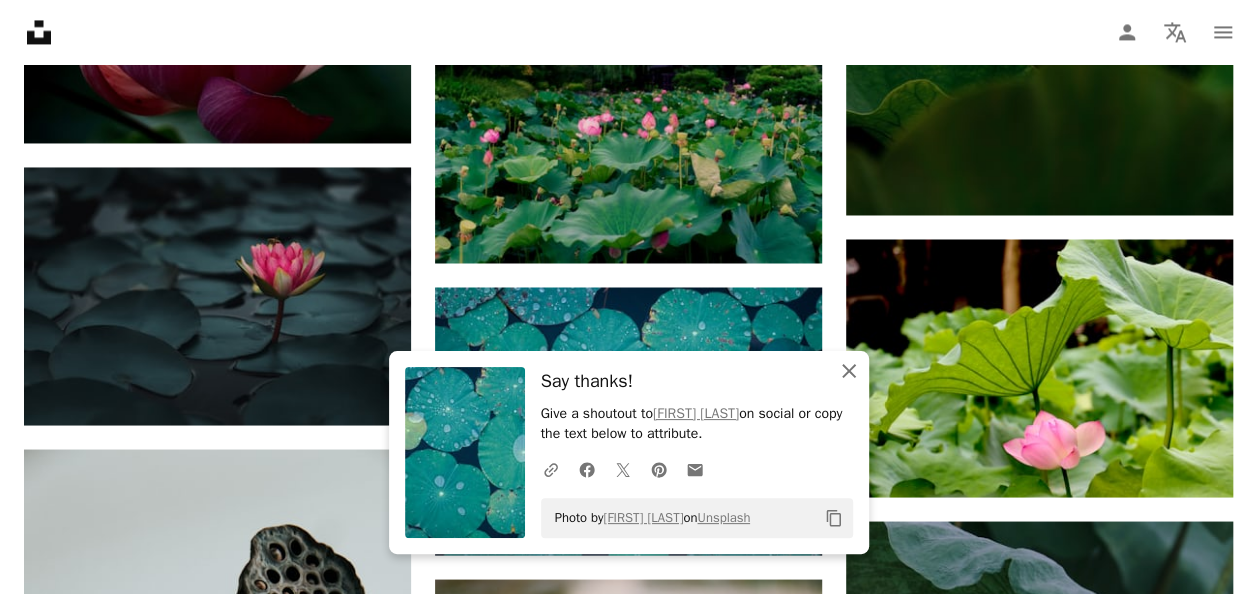 click 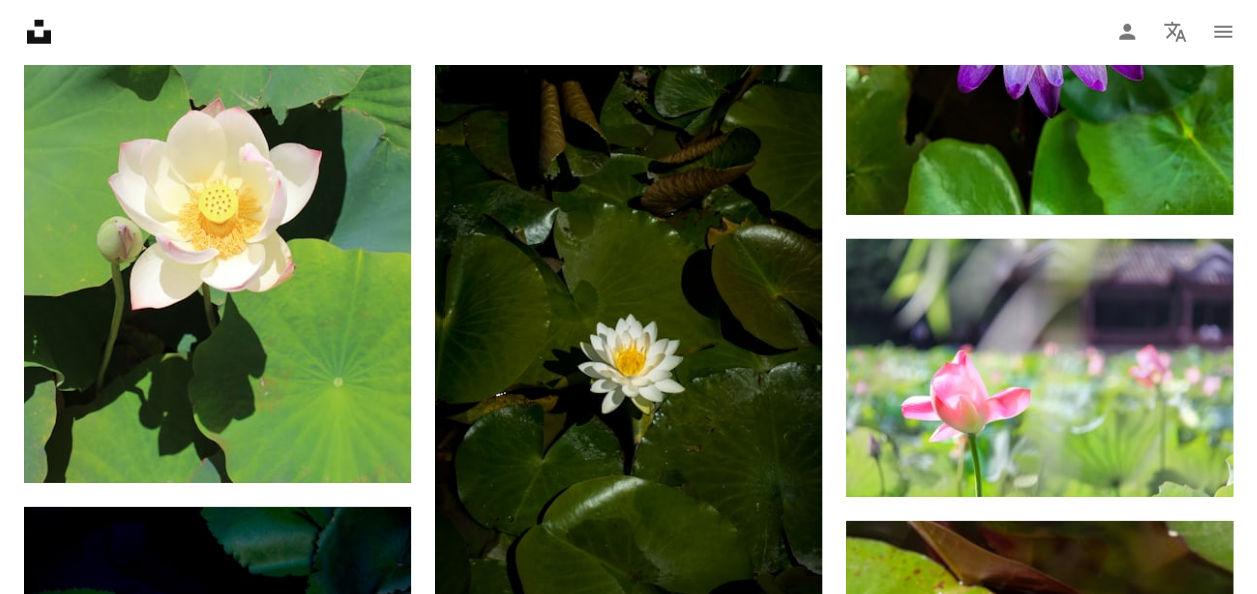 scroll, scrollTop: 29378, scrollLeft: 0, axis: vertical 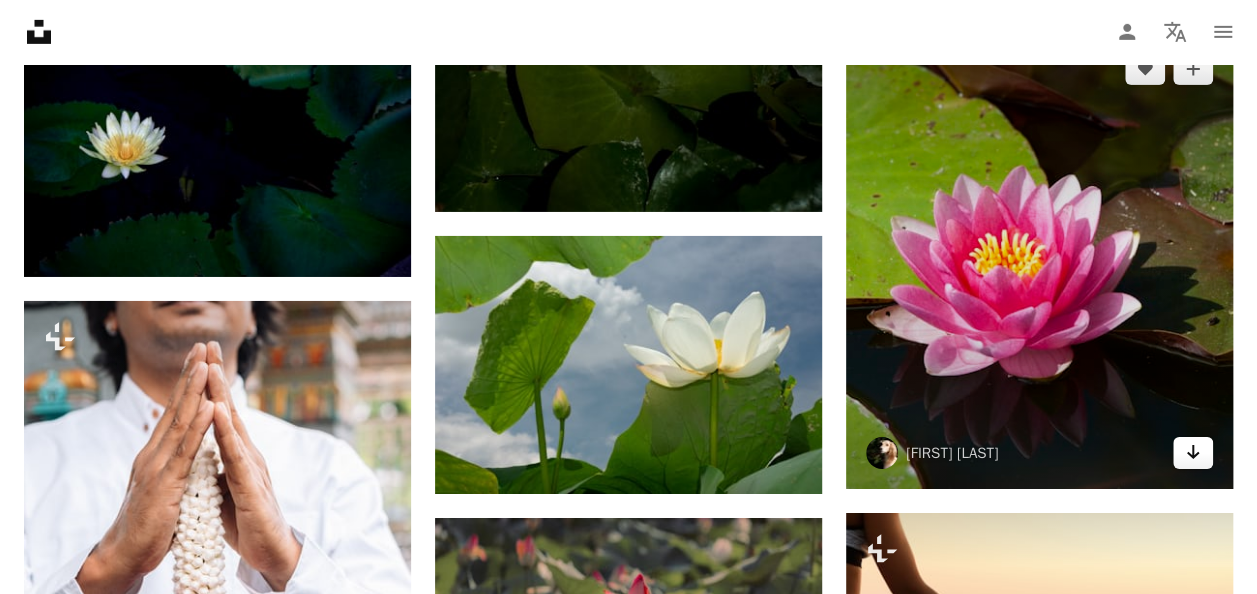 click on "Arrow pointing down" 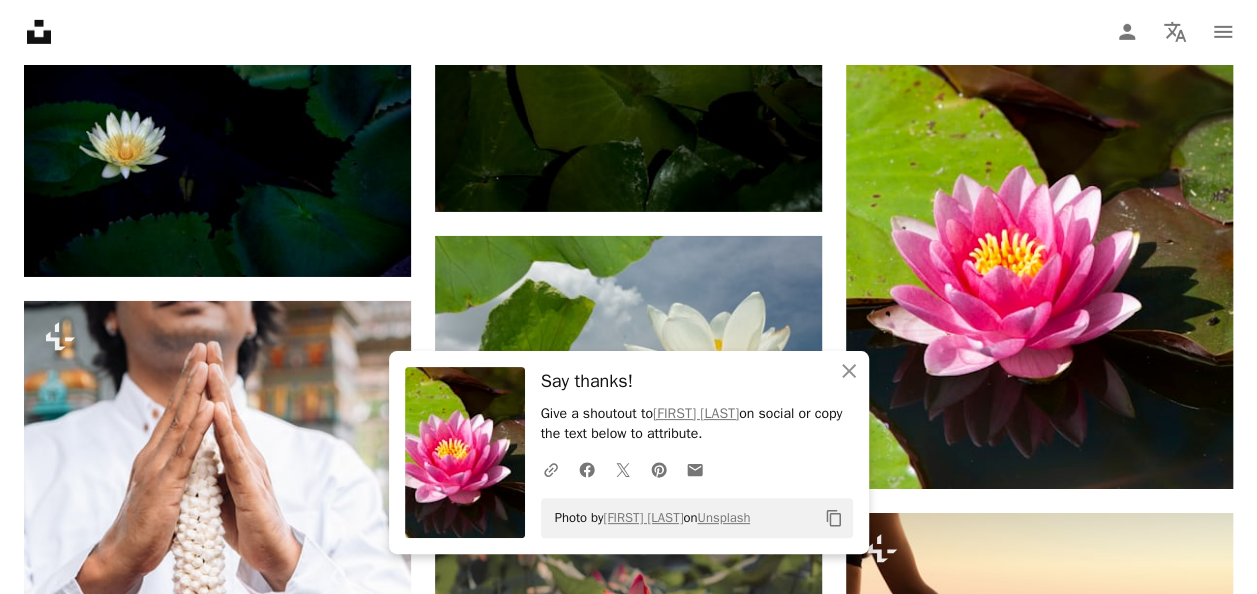 click on "Plus sign for Unsplash+ A heart A plus sign [FIRST] [LAST] For  Unsplash+ A lock   Download A heart A plus sign Saffu Arrow pointing down A heart A plus sign Jay Castor Arrow pointing down A heart A plus sign Zoltan Tasi Available for hire A checkmark inside of a circle Arrow pointing down A heart A plus sign Nong Arrow pointing down A heart A plus sign Alfred Schrock Arrow pointing down A heart A plus sign Saffu Arrow pointing down A heart A plus sign Sora Sagano Arrow pointing down Plus sign for Unsplash+ A heart A plus sign Getty Images For  Unsplash+ A lock   Download A heart A plus sign Jason Sung Available for hire A checkmark inside of a circle Arrow pointing down –– ––– –––  –– ––– –  ––– –––  ––––  –   – –– –––  – – ––– –– –– –––– –– Squarespace: get projects, get paid Get Started A heart A plus sign Annie Spratt Arrow pointing down A heart A plus sign michael joiner Arrow pointing down A heart For" at bounding box center [628, -11925] 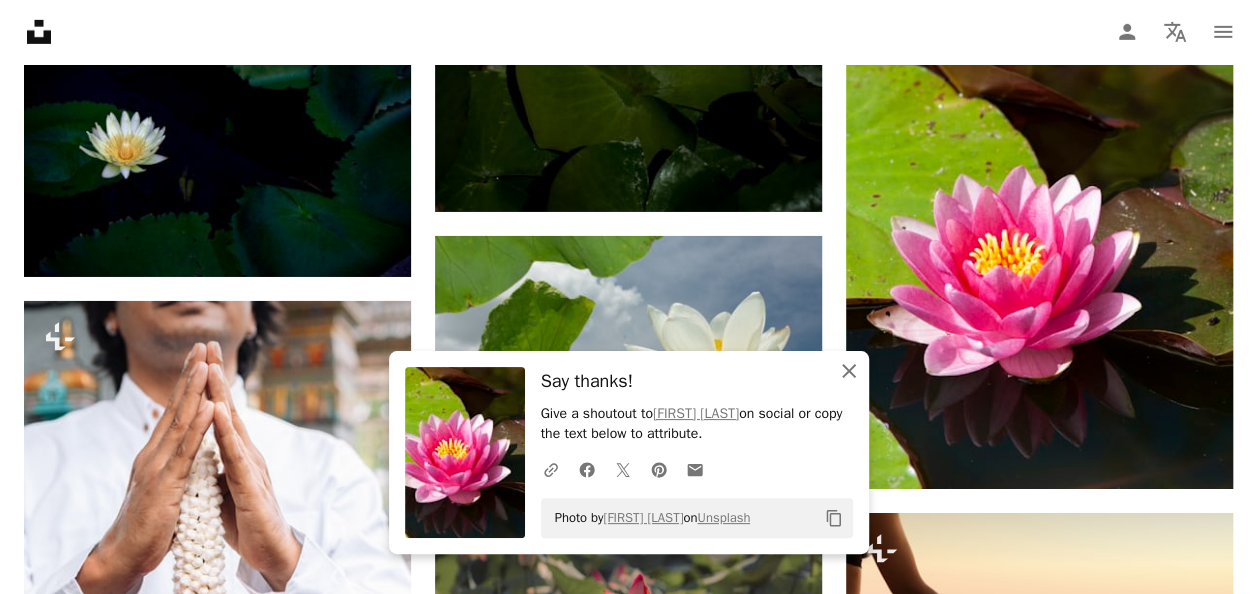 click on "An X shape" 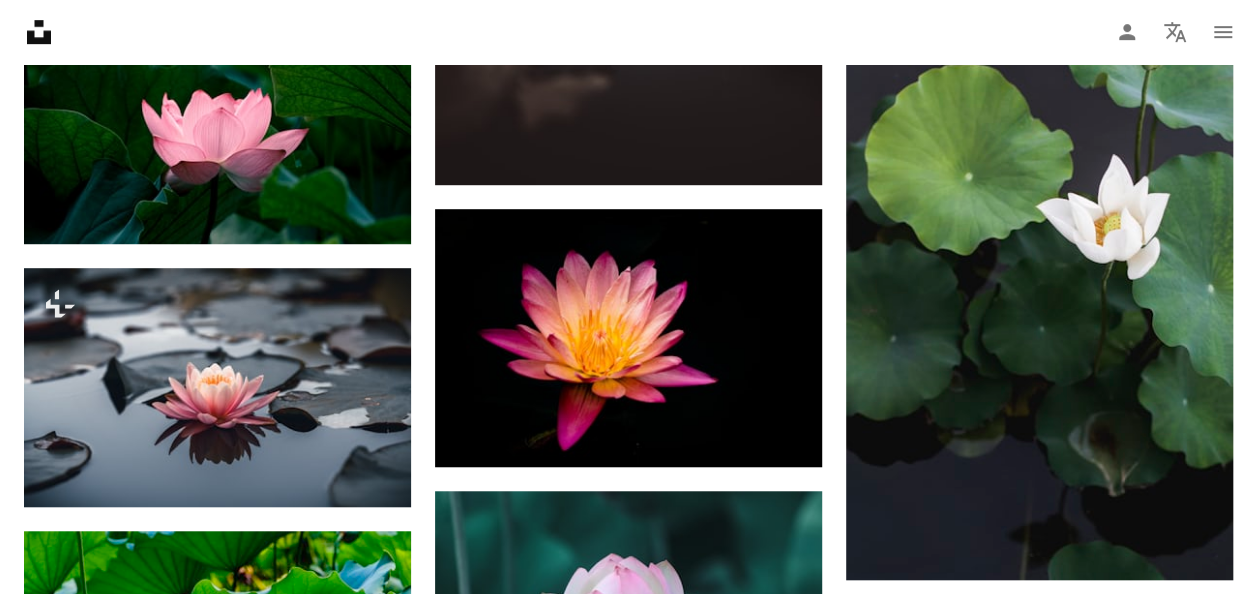 scroll, scrollTop: 0, scrollLeft: 0, axis: both 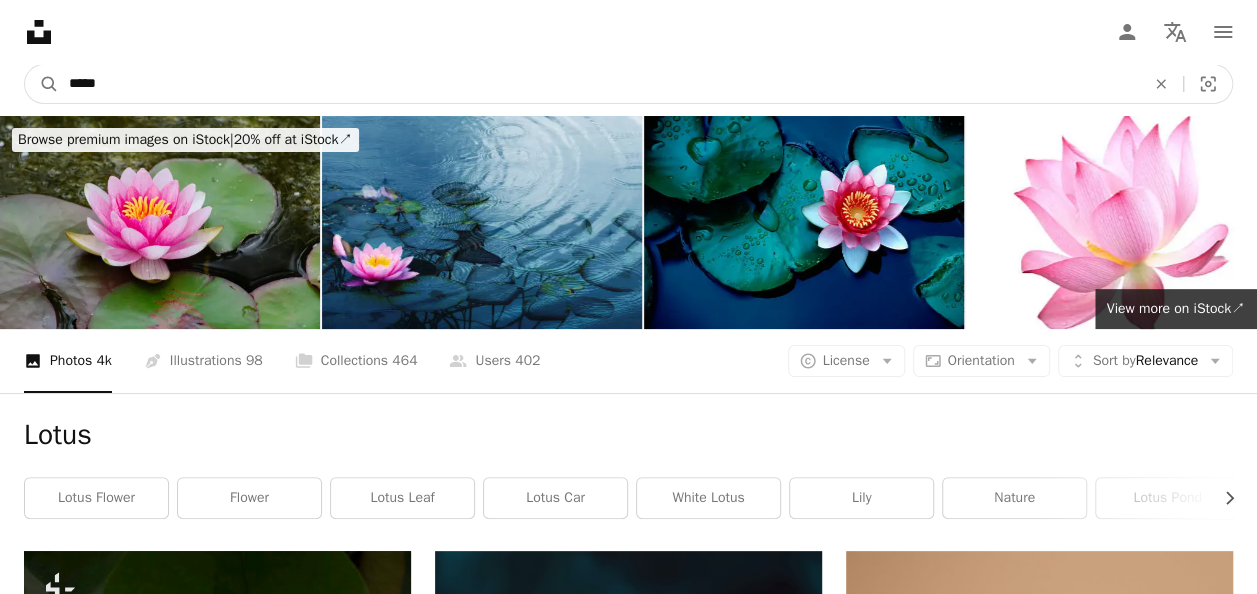 click on "*****" at bounding box center [599, 84] 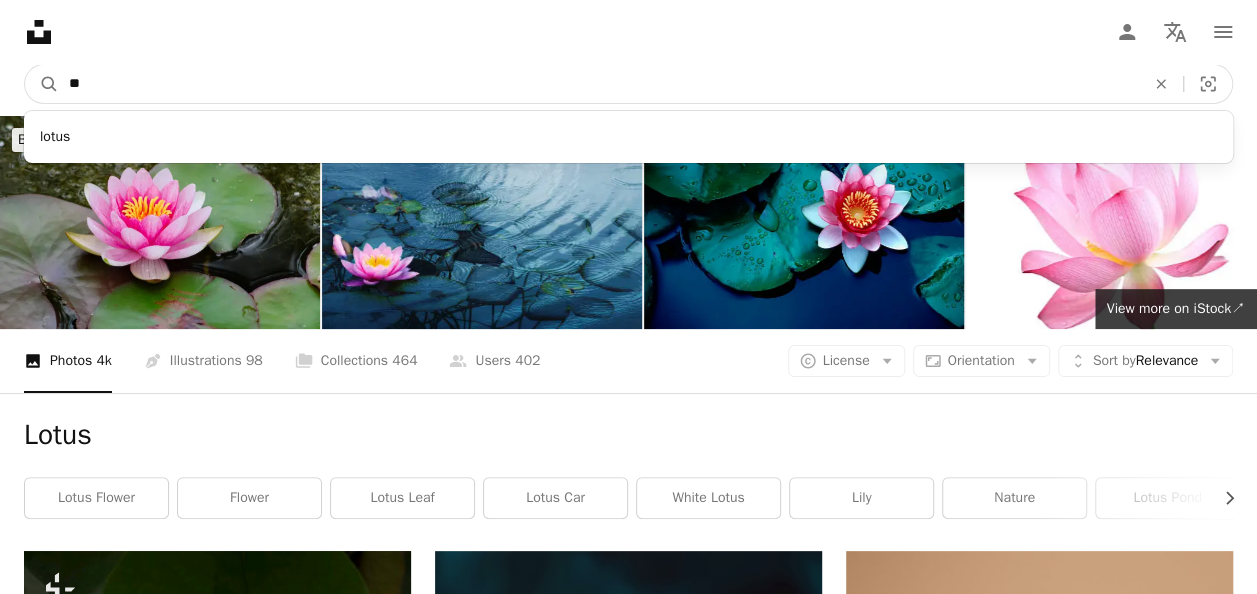 type on "*" 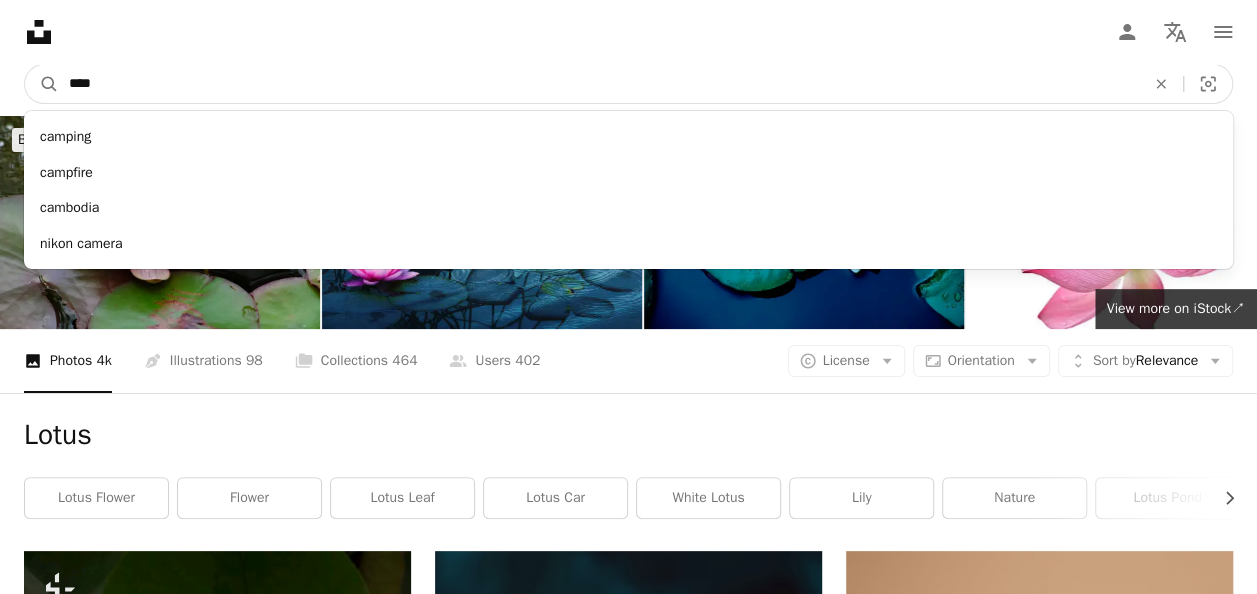 type on "****" 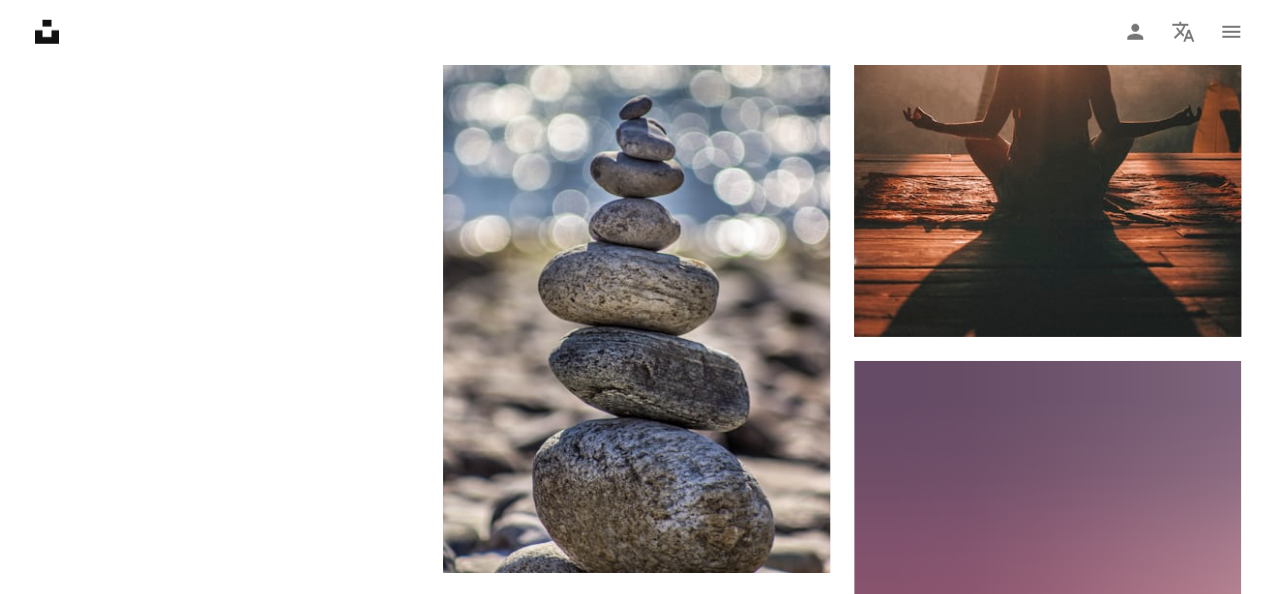 scroll, scrollTop: 2864, scrollLeft: 0, axis: vertical 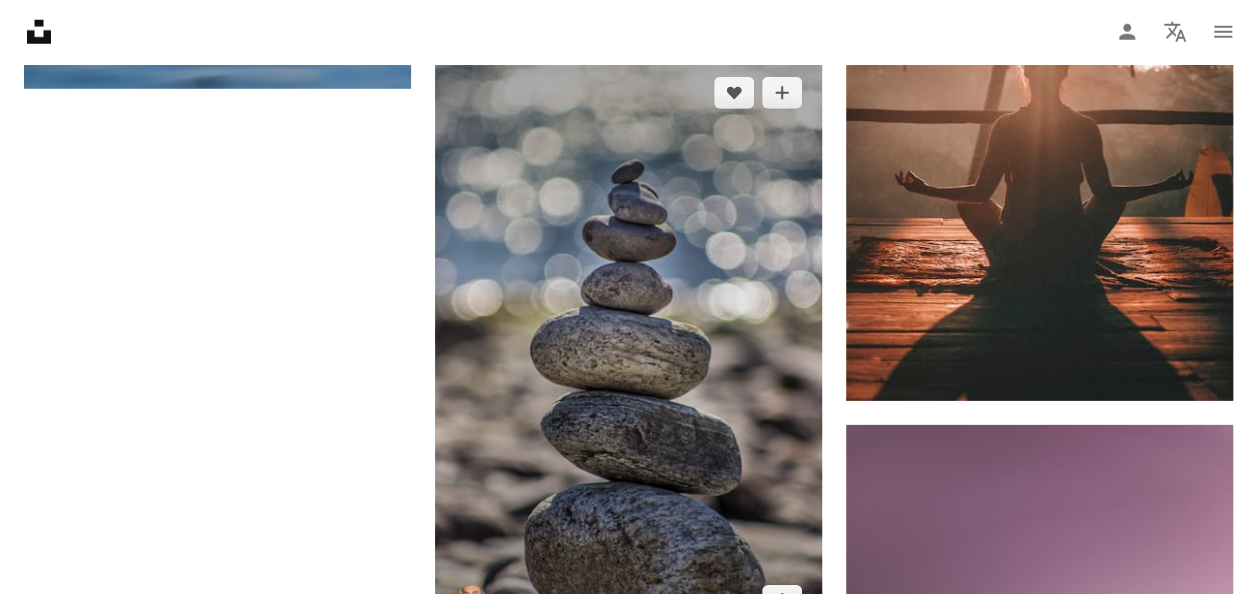drag, startPoint x: 726, startPoint y: 268, endPoint x: 670, endPoint y: 271, distance: 56.0803 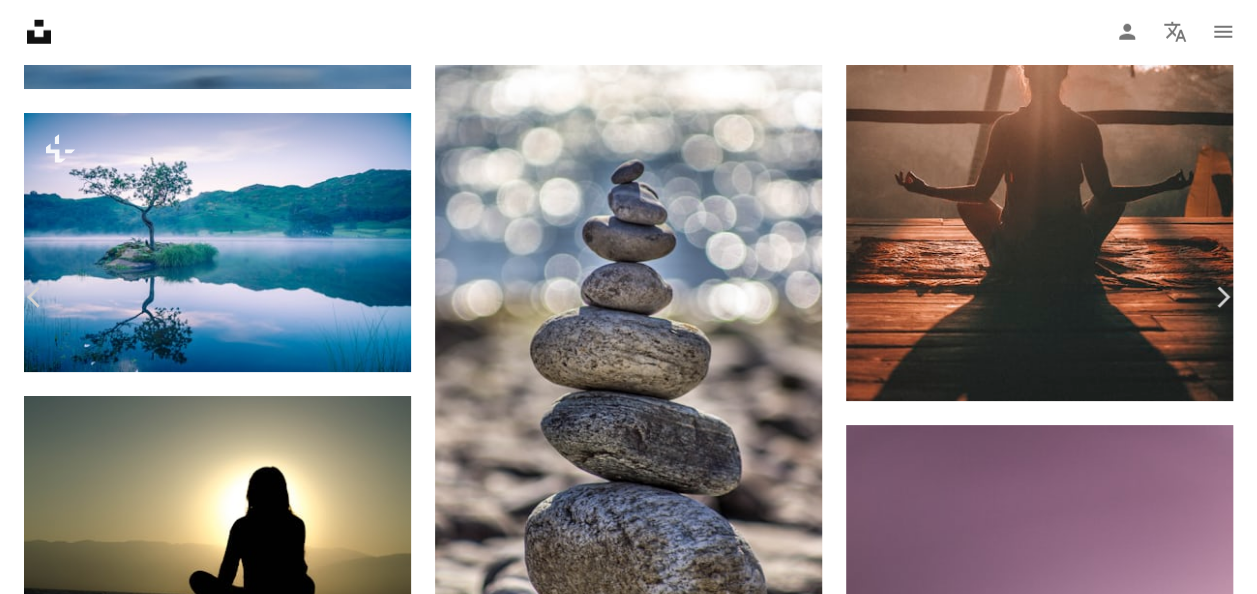 click on "Download free" at bounding box center (1058, 4710) 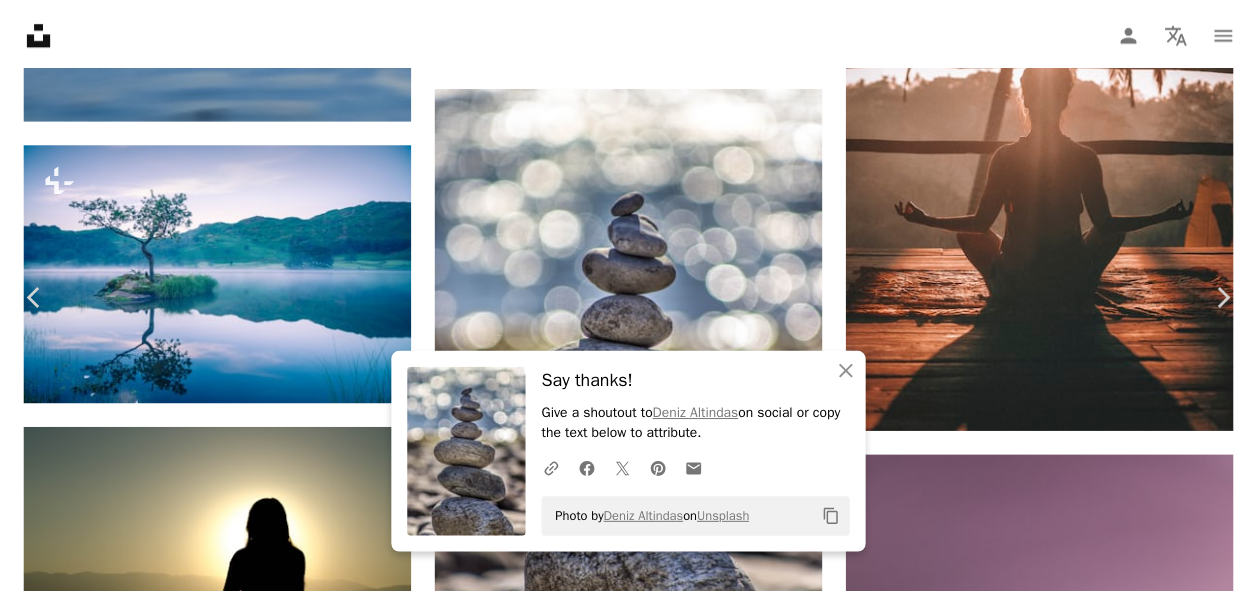 scroll, scrollTop: 520, scrollLeft: 0, axis: vertical 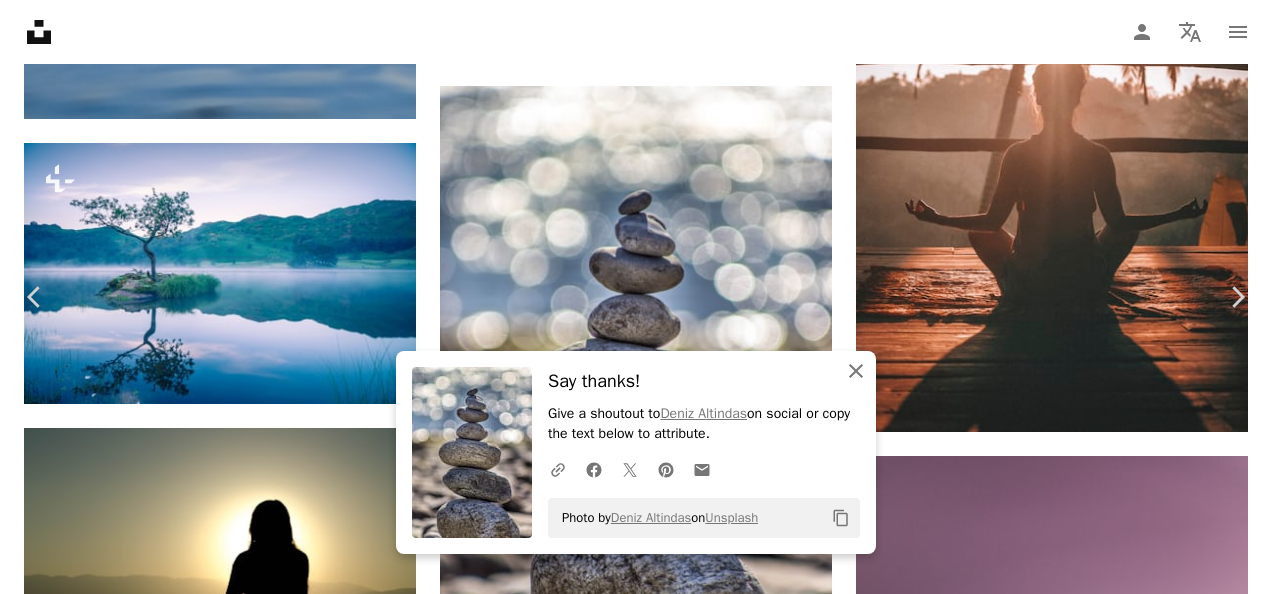 click on "An X shape" 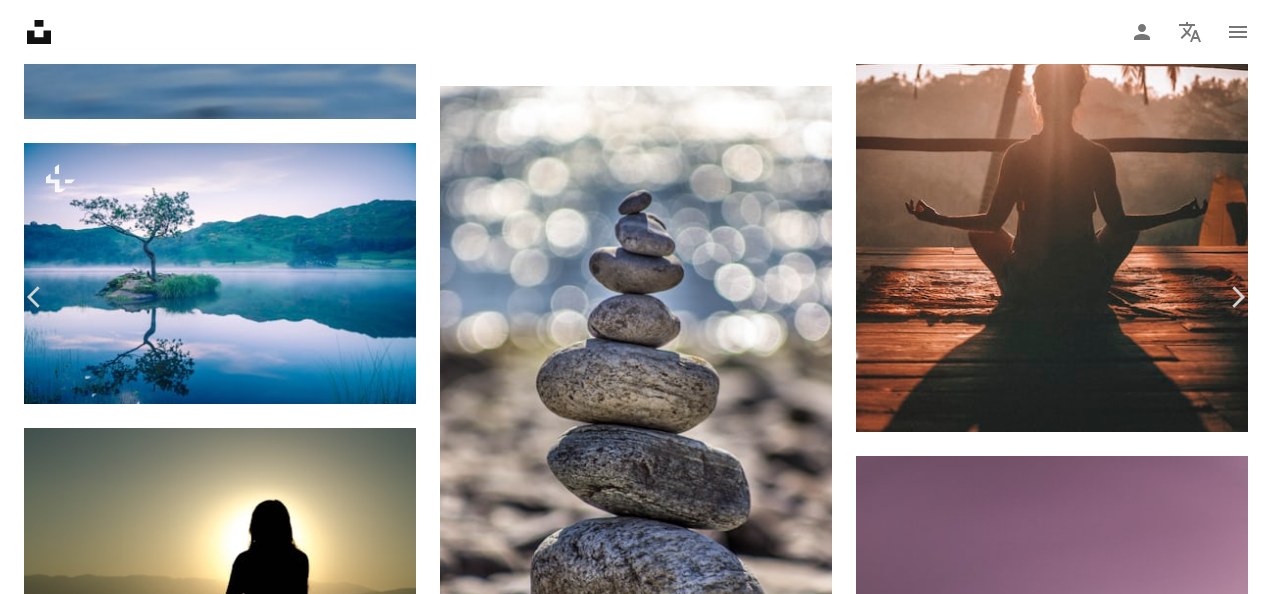 click on "An X shape" at bounding box center (20, 20) 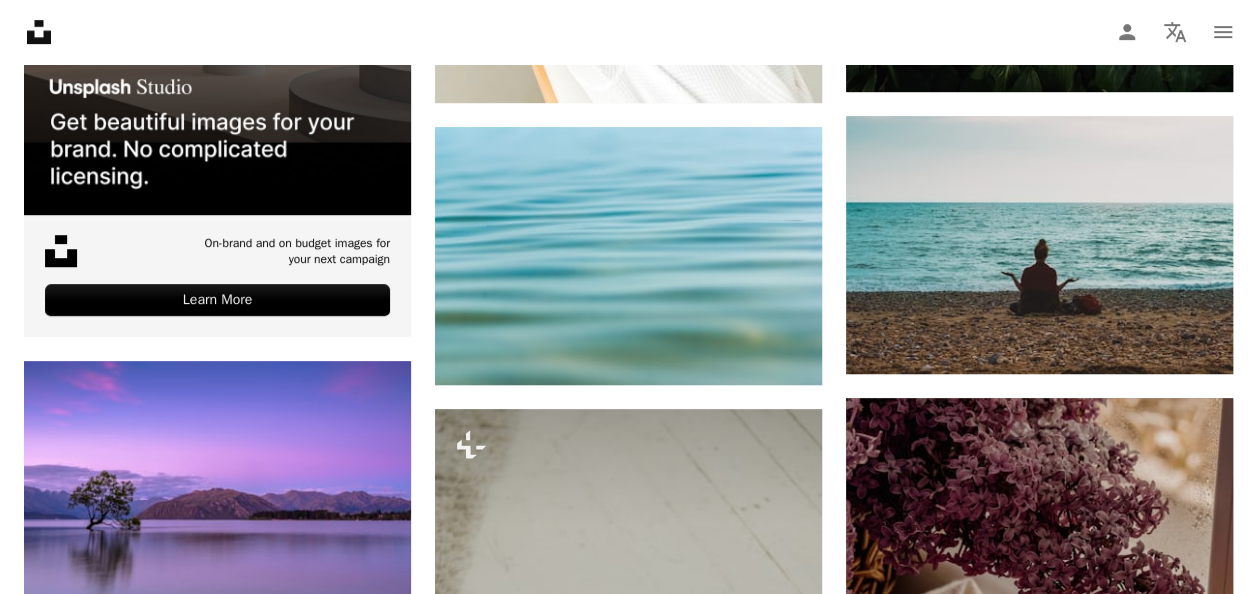 scroll, scrollTop: 4276, scrollLeft: 0, axis: vertical 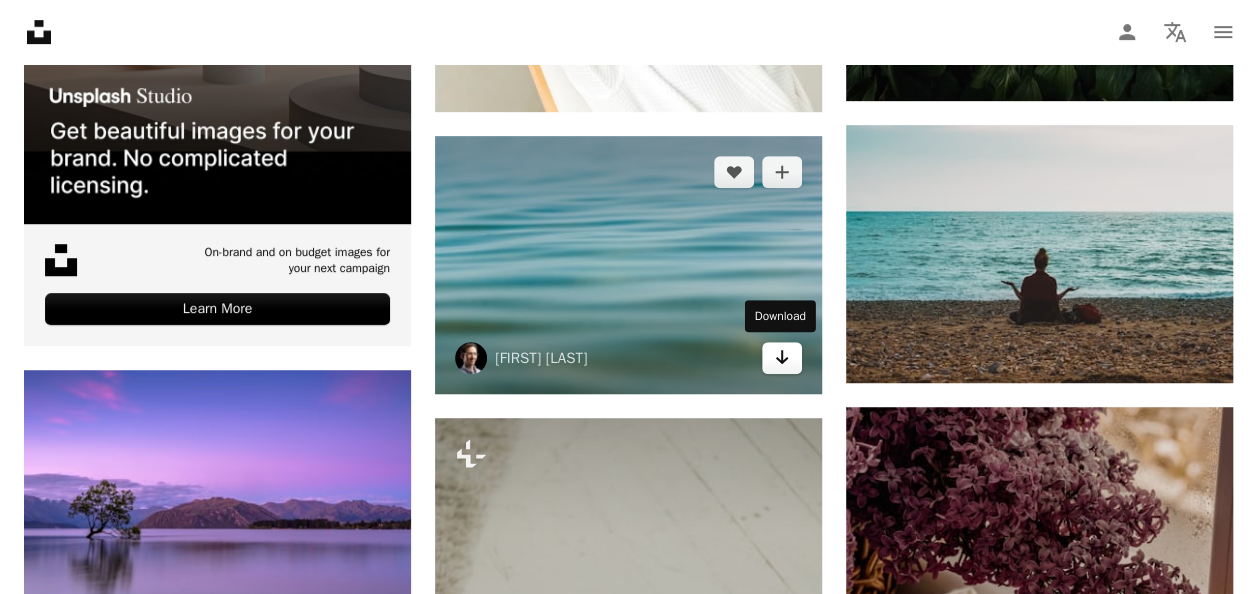 click on "Arrow pointing down" 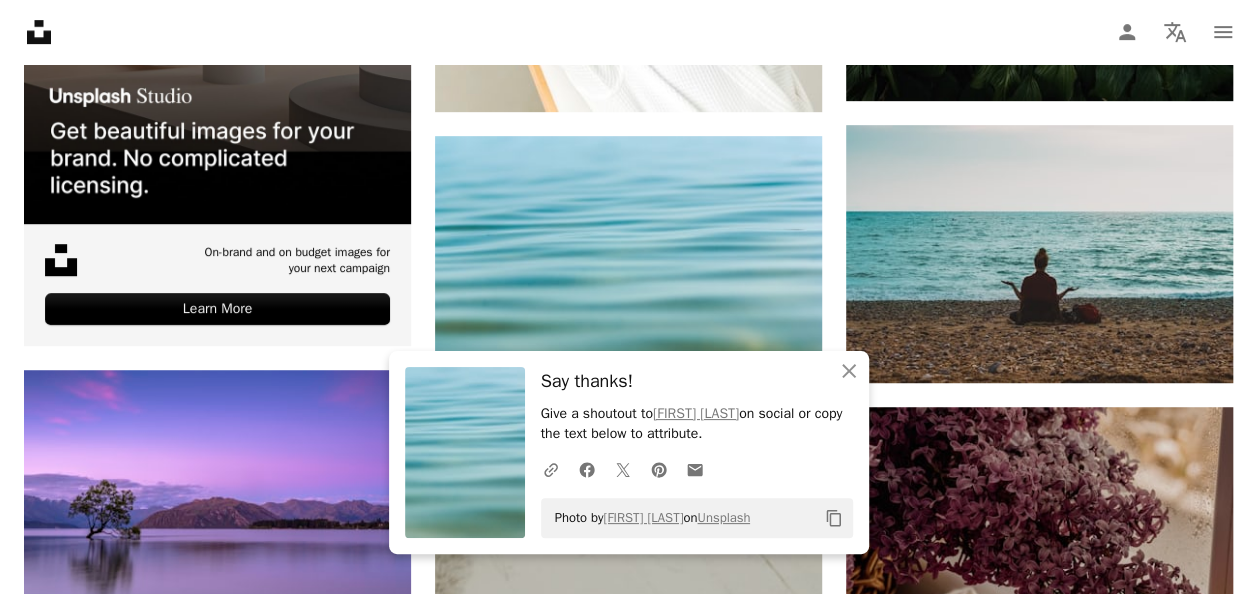 click on "A heart A plus sign [FIRST] [LAST] For Unsplash+ A lock Download A heart A plus sign [FIRST] [LAST] Available for hire A checkmark inside of a circle Arrow pointing down A heart A plus sign [FIRST] Available for hire A checkmark inside of a circle Arrow pointing down A heart A plus sign [FIRST] Arrow pointing down Plus sign for Unsplash+ A heart A plus sign [FIRST] For Unsplash+ A lock Download A heart A plus sign [FIRST] Arrow pointing down A heart A plus sign [FIRST] Available for hire A checkmark inside of a circle Arrow pointing down Plus sign for Unsplash+ A heart A plus sign [FIRST] For Unsplash+ A lock Download A heart A plus sign [FIRST] Arrow pointing down A heart A plus sign [FIRST] Available for hire A checkmark inside of a circle Arrow pointing down Plus sign for Unsplash+ A heart A plus sign [FIRST] For Unsplash+ A lock Download A heart A plus sign [FIRST] Arrow pointing down A heart A plus sign [FIRST] Available for hire A checkmark inside of a circle A heart" at bounding box center (628, -683) 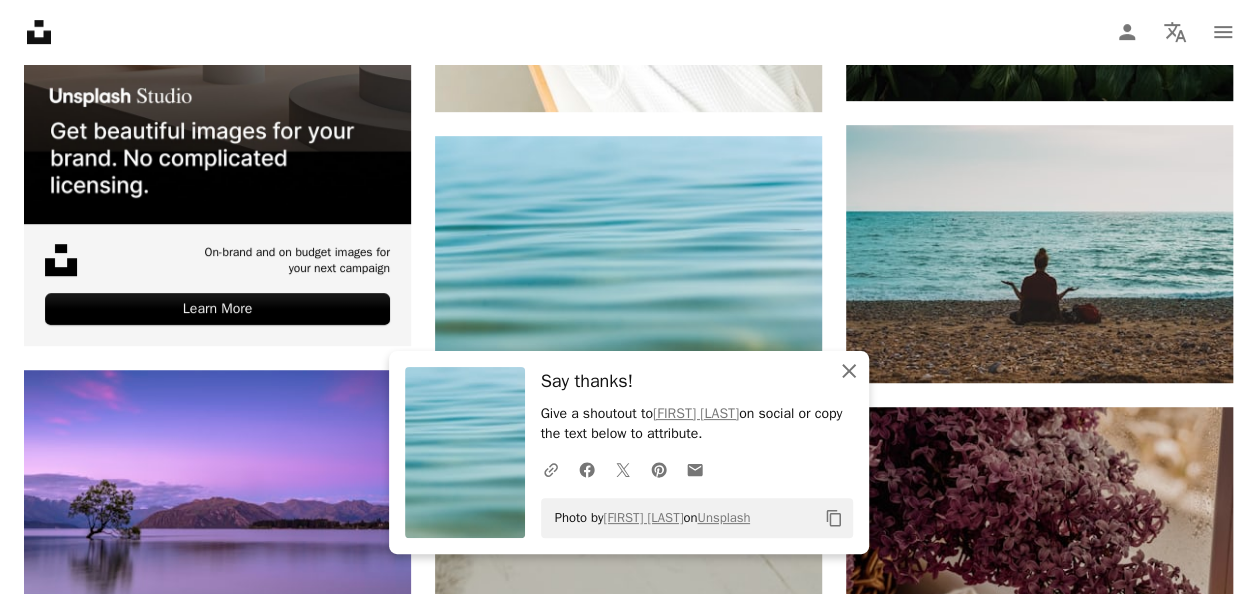 click on "An X shape" 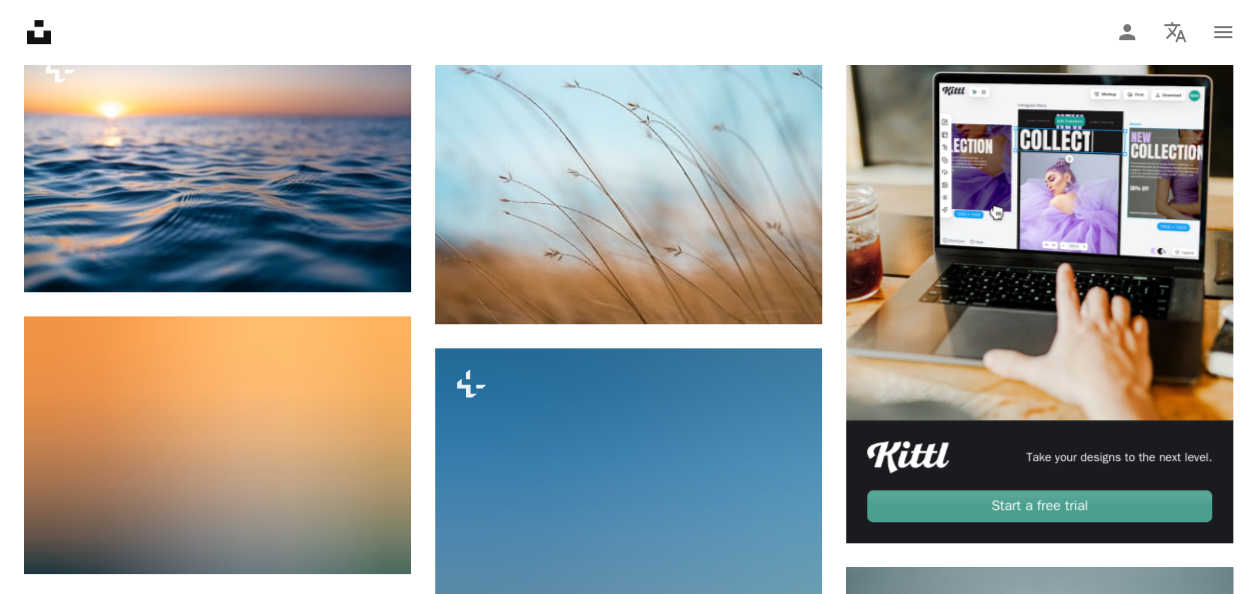 scroll, scrollTop: 0, scrollLeft: 0, axis: both 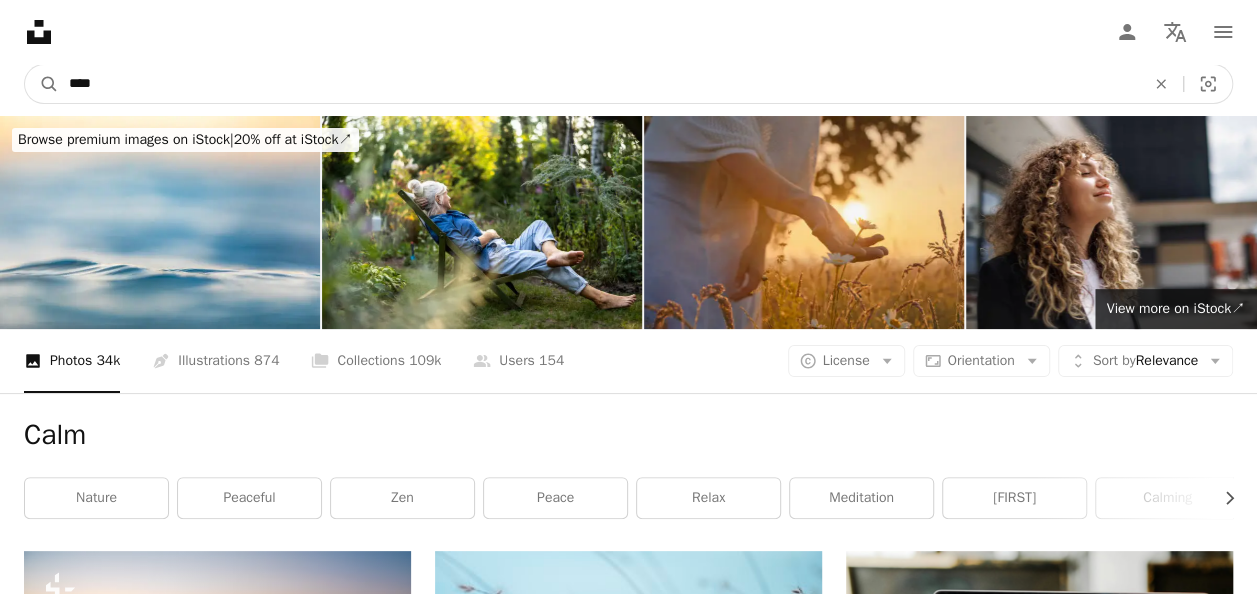 click on "****" at bounding box center (599, 84) 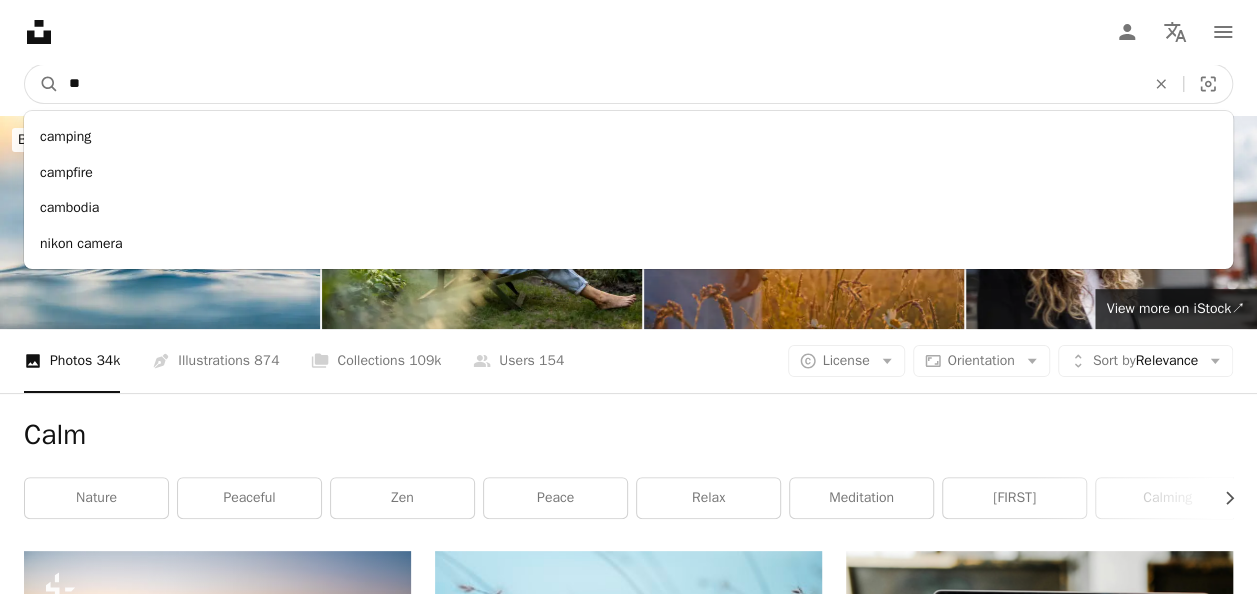 type on "*" 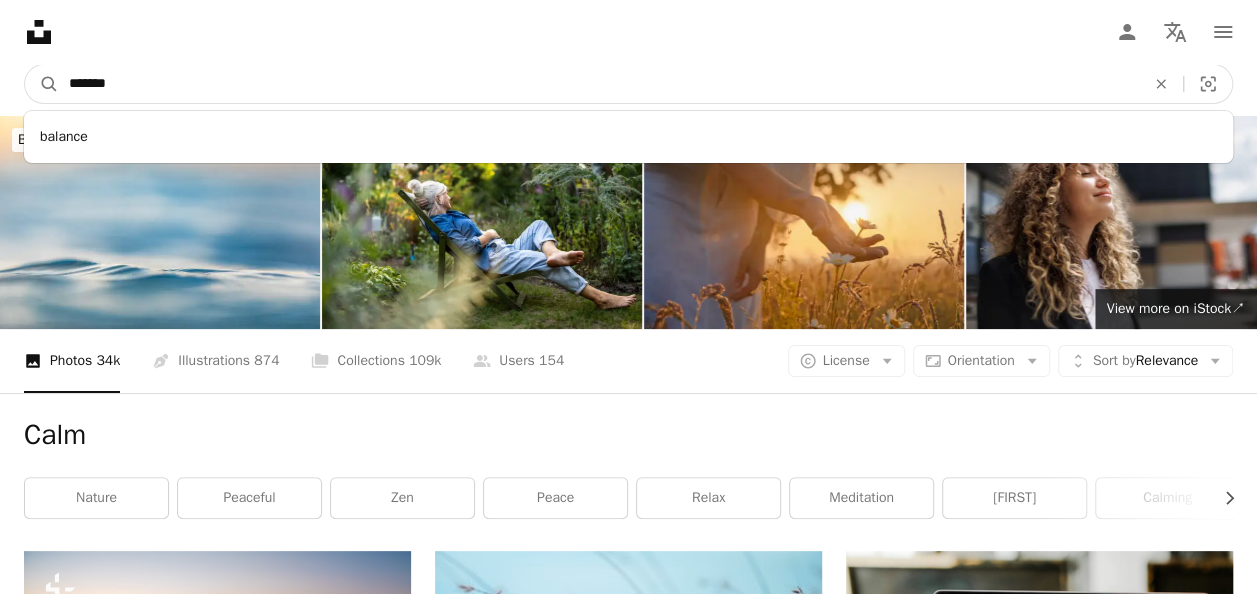 type on "*******" 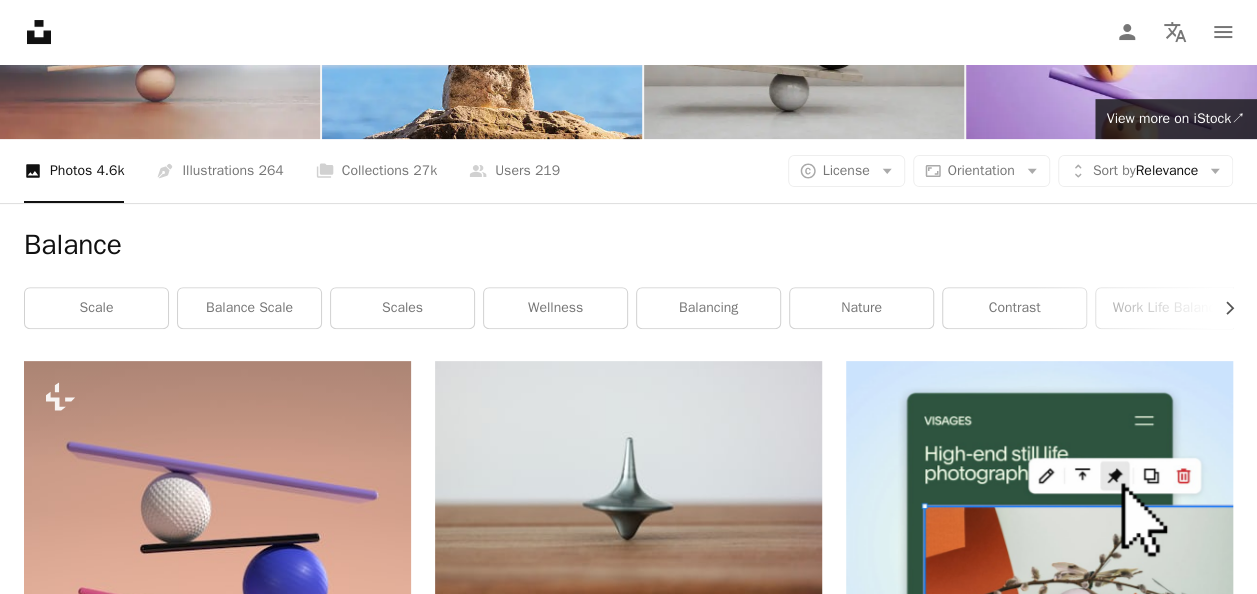 scroll, scrollTop: 0, scrollLeft: 0, axis: both 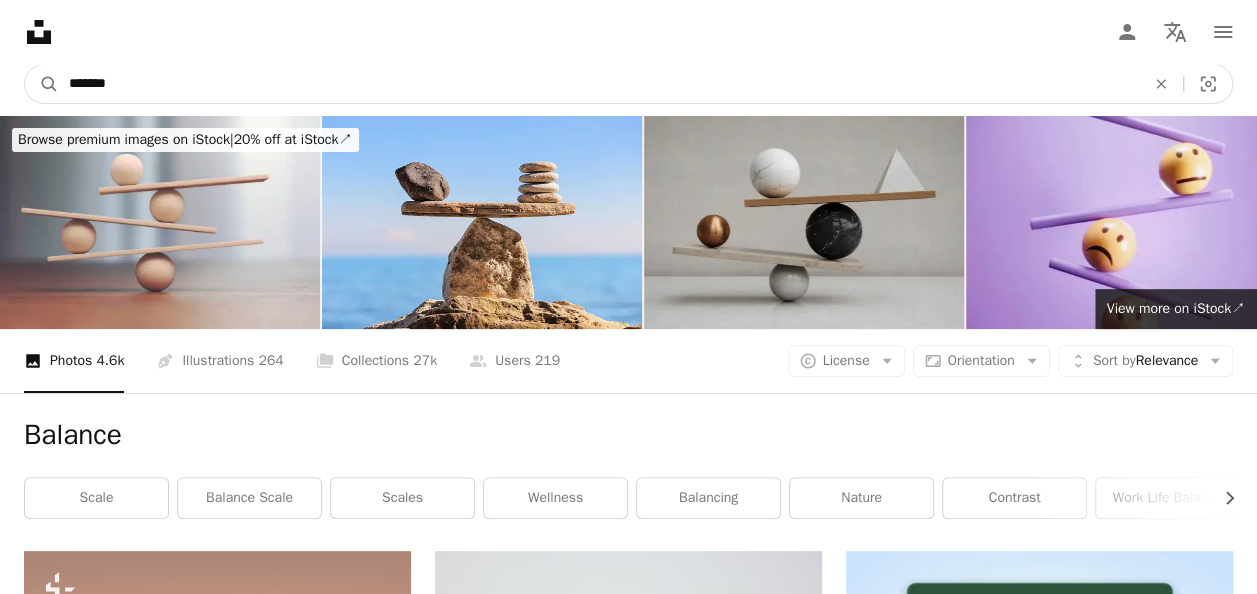 click on "*******" at bounding box center (599, 84) 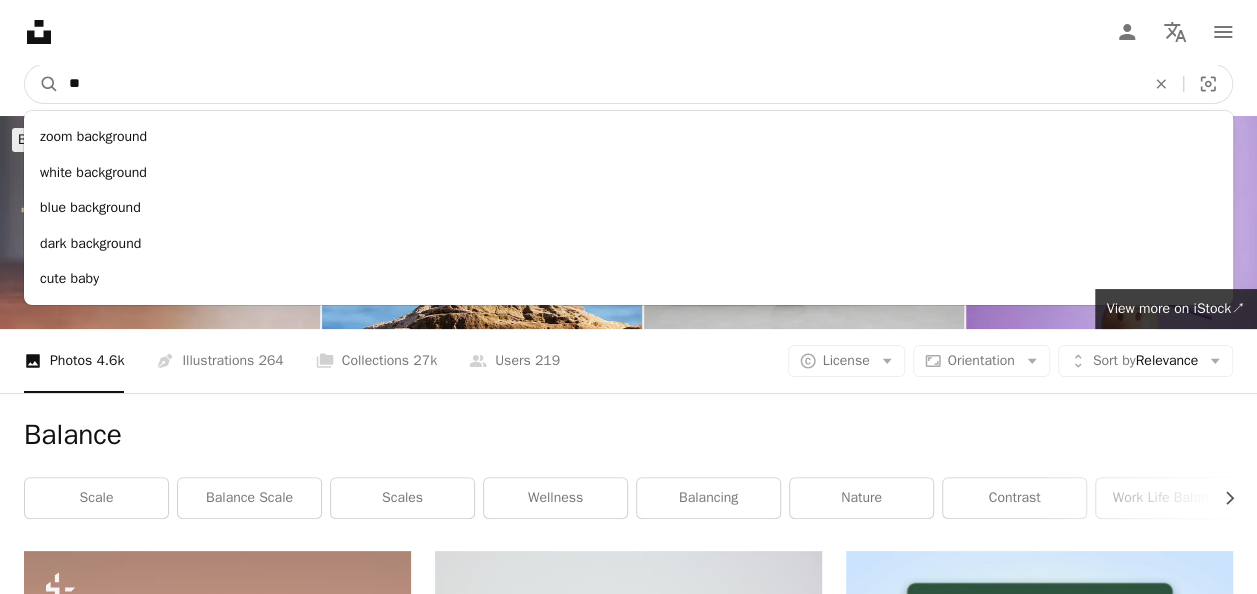 type on "*" 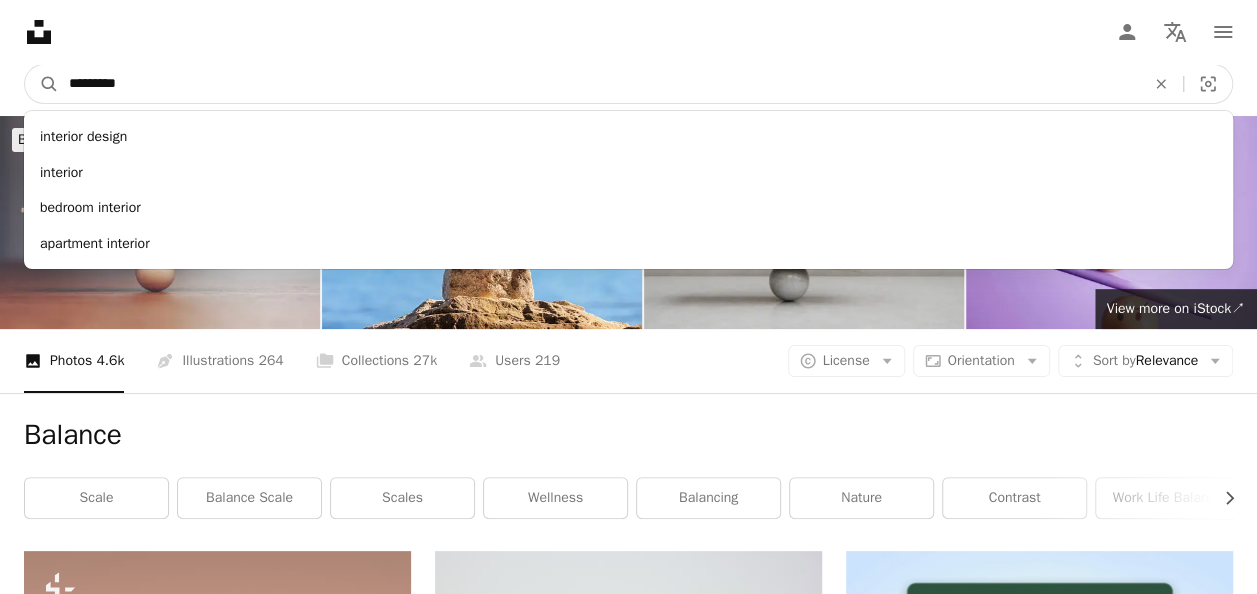 type on "*********" 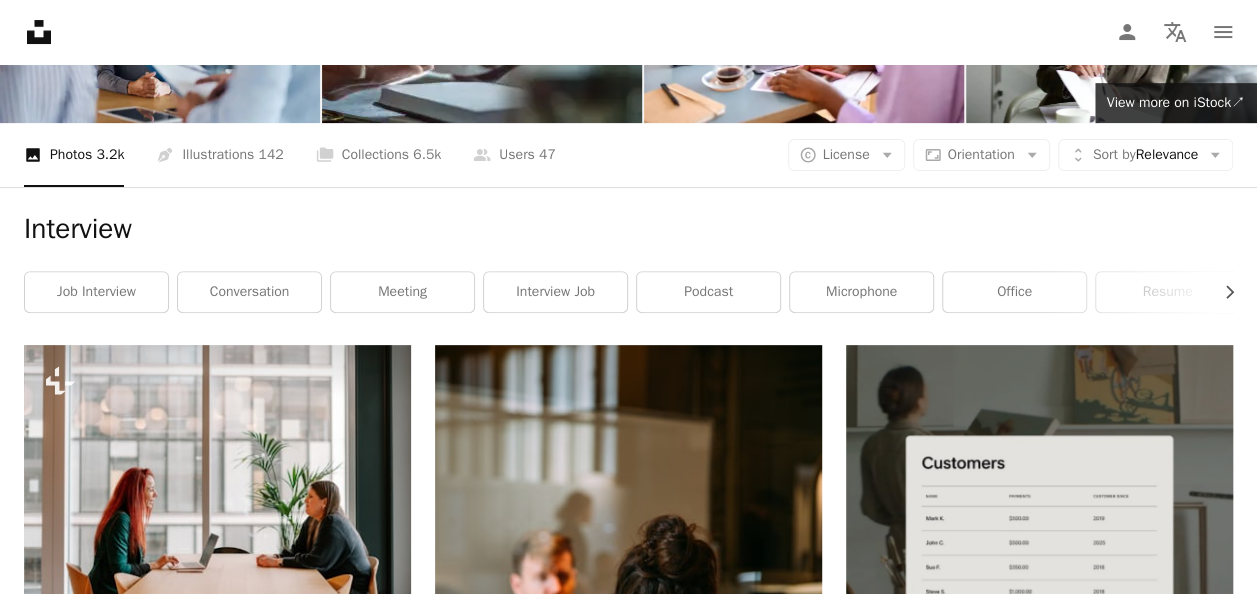 scroll, scrollTop: 0, scrollLeft: 0, axis: both 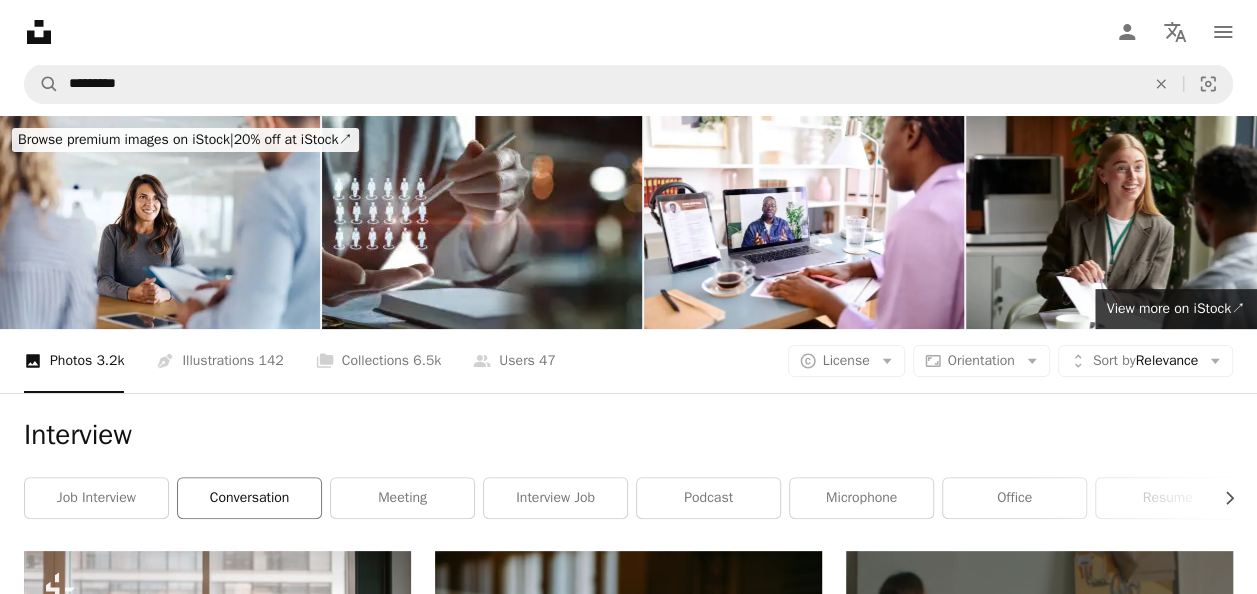 click on "conversation" at bounding box center [249, 498] 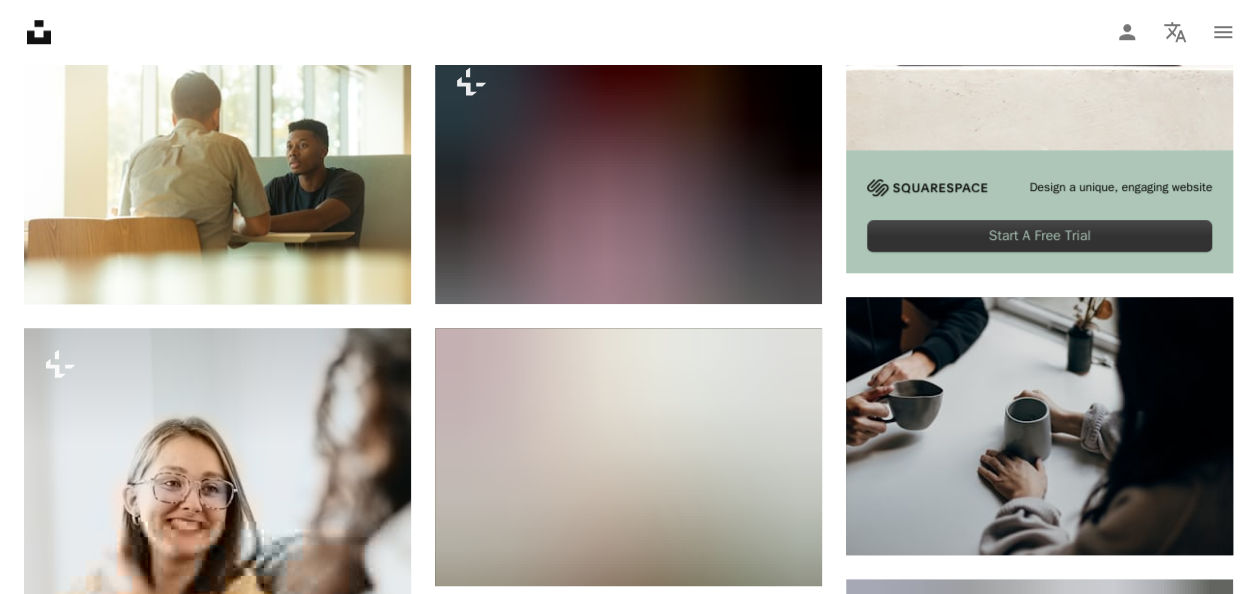 scroll, scrollTop: 0, scrollLeft: 0, axis: both 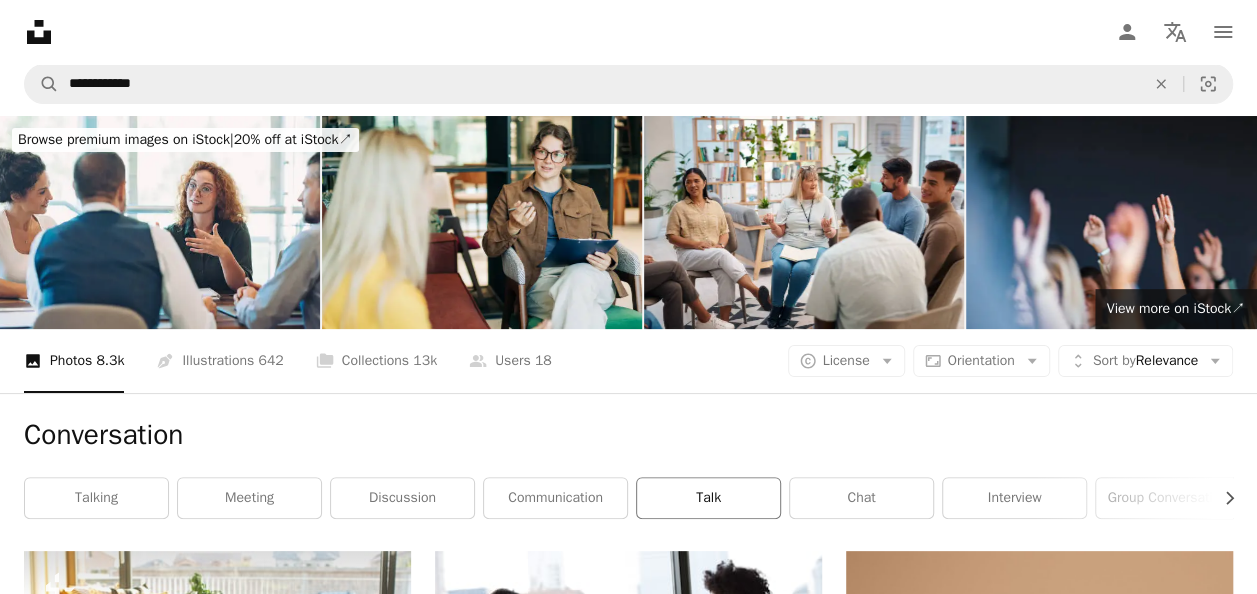 click on "talk" at bounding box center (708, 498) 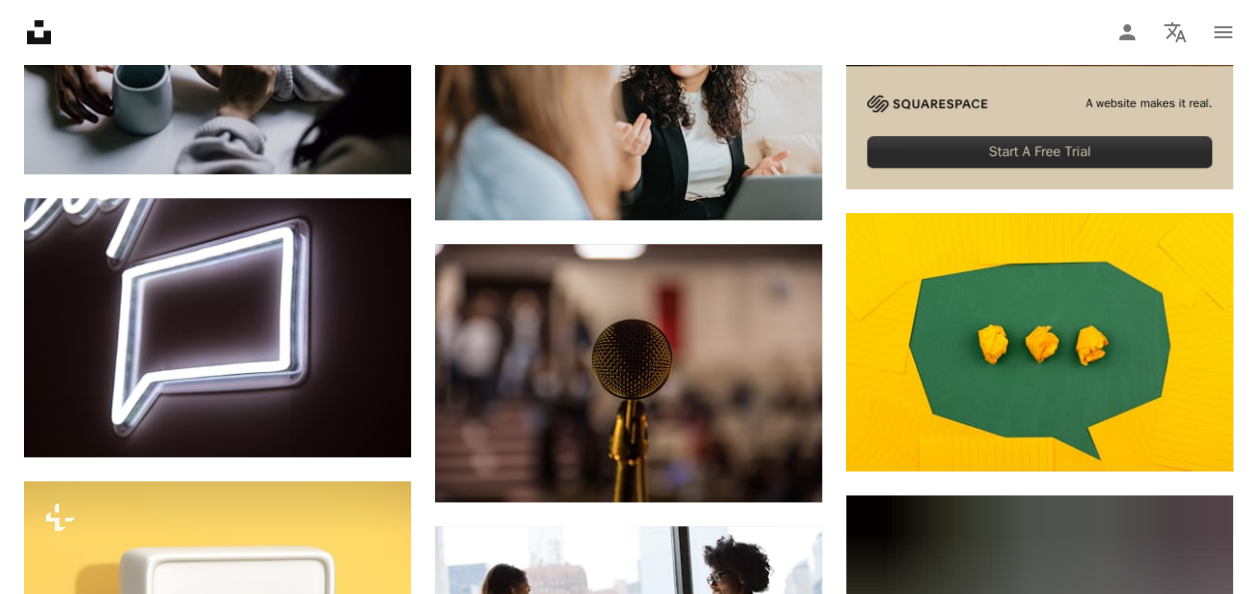 scroll, scrollTop: 0, scrollLeft: 0, axis: both 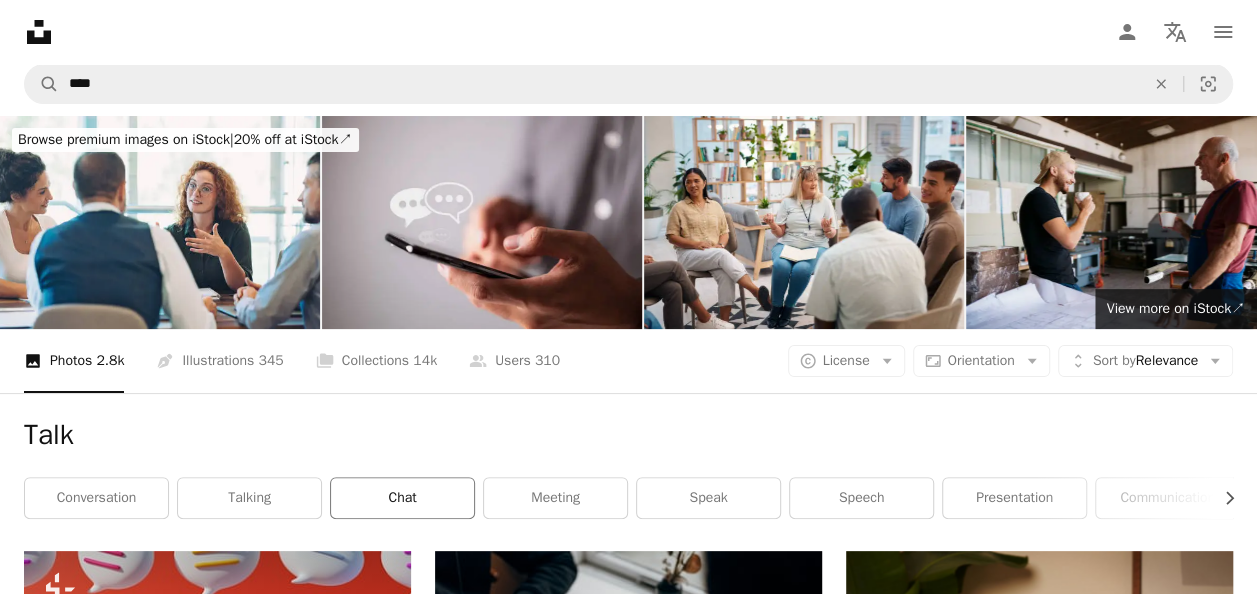click on "chat" at bounding box center (402, 498) 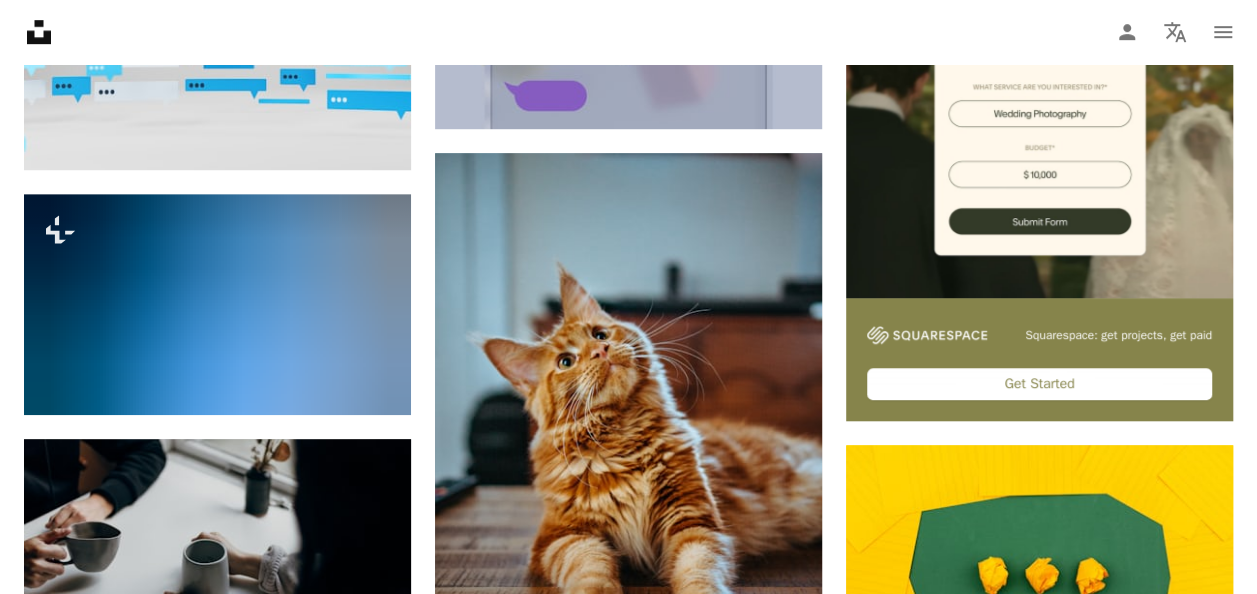 scroll, scrollTop: 0, scrollLeft: 0, axis: both 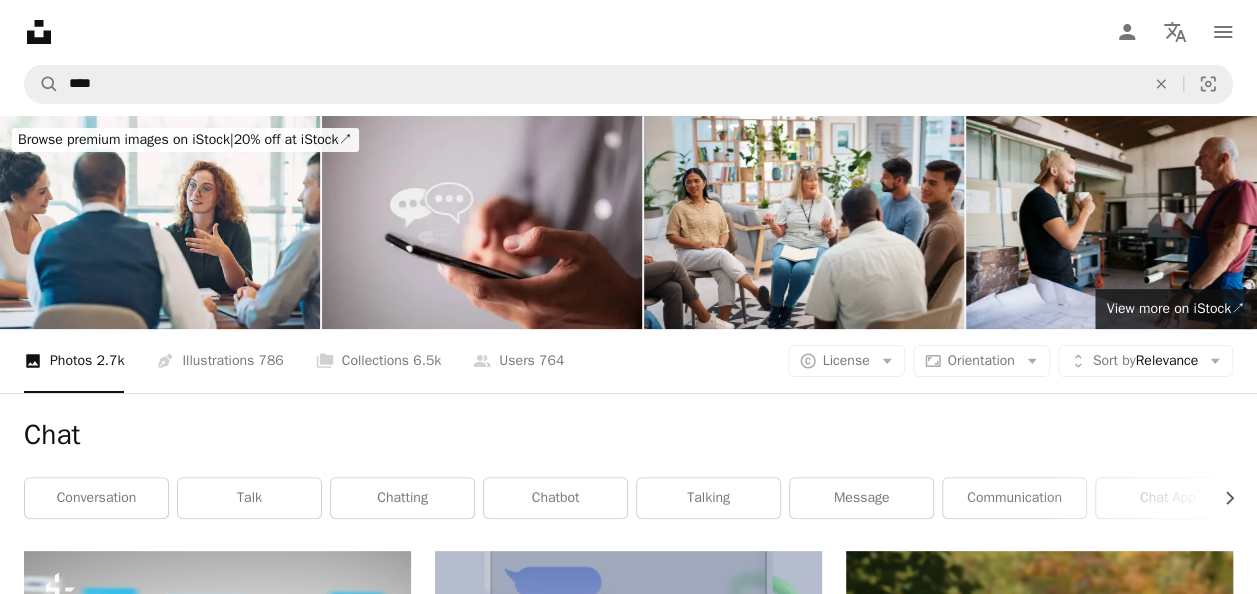 click on "Chat" at bounding box center (628, 435) 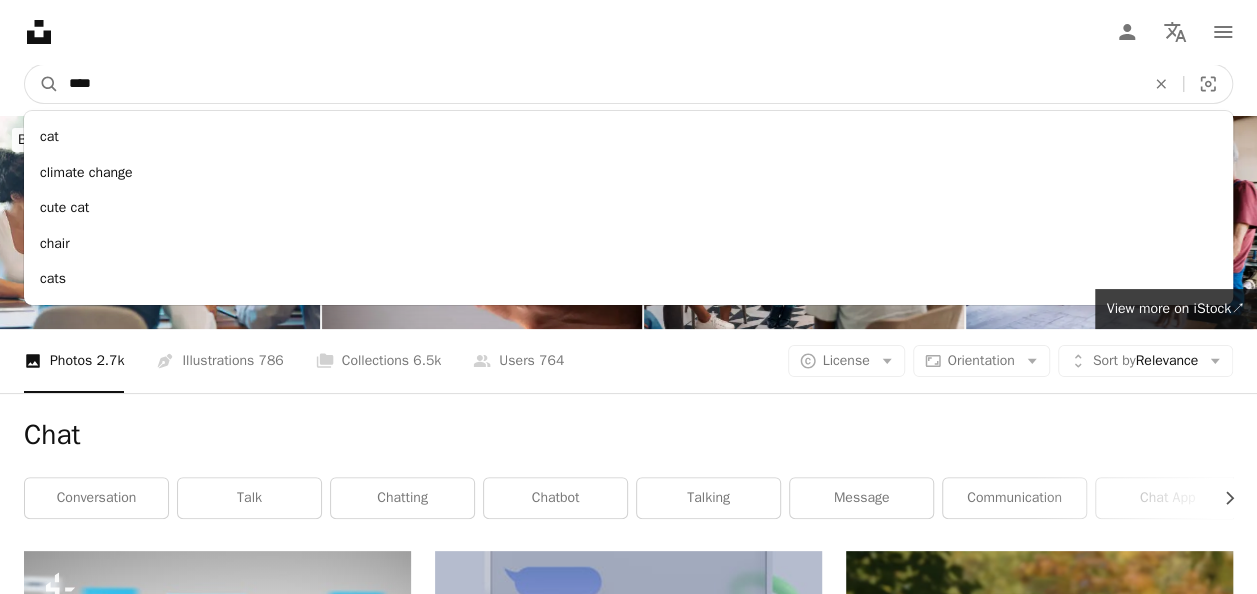 drag, startPoint x: 310, startPoint y: 68, endPoint x: -4, endPoint y: 71, distance: 314.01434 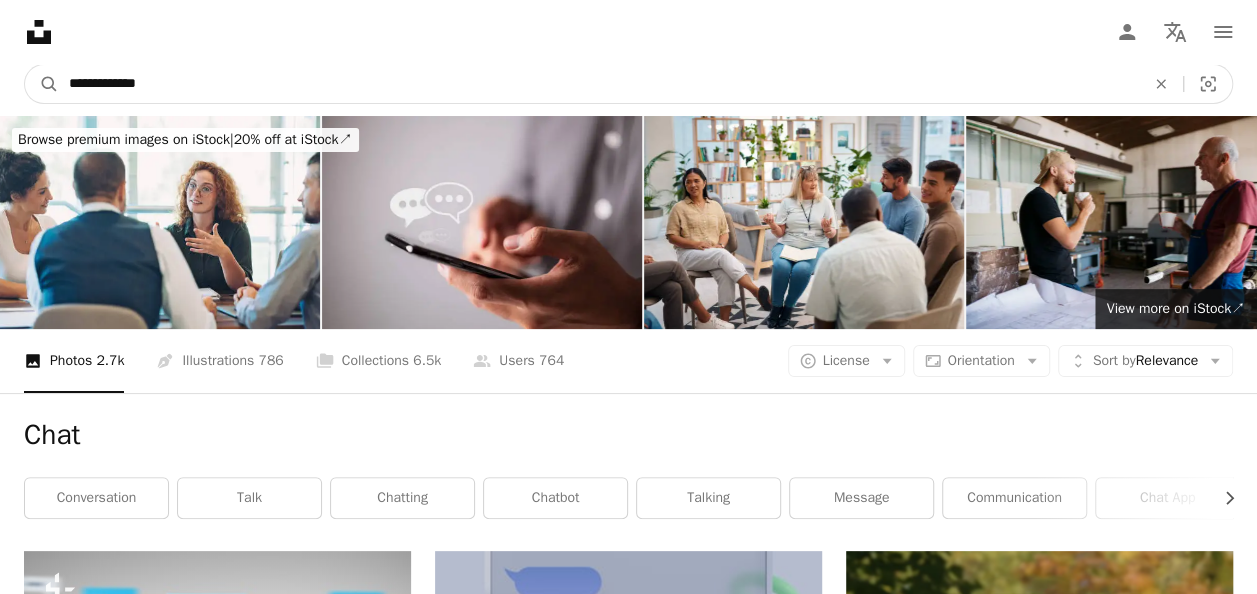type on "**********" 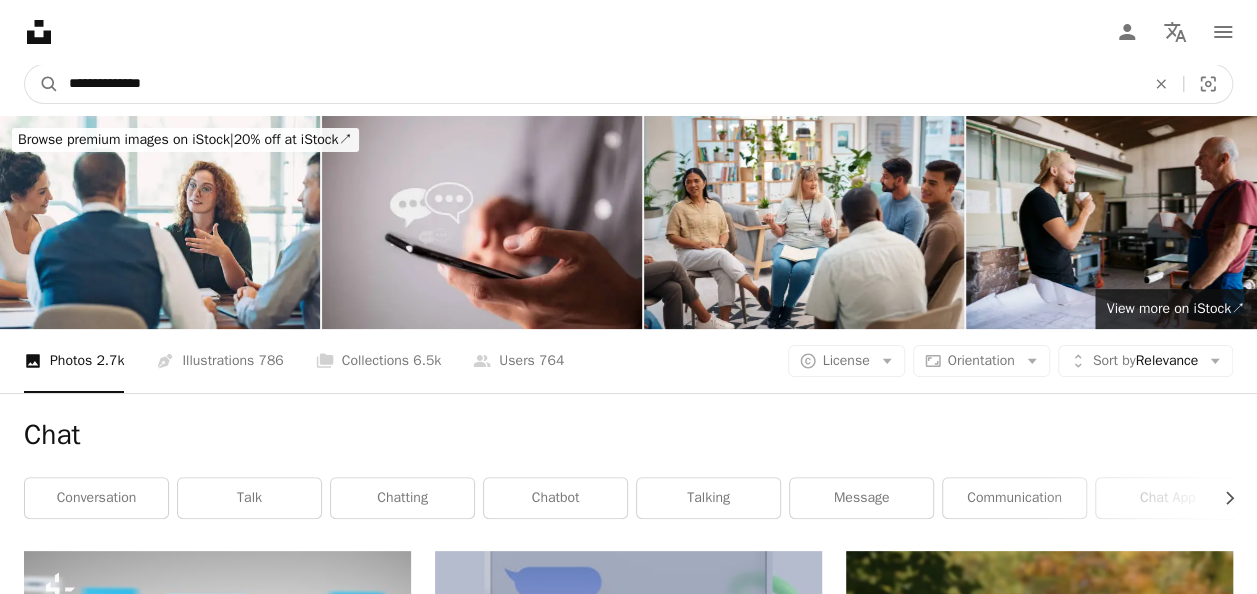 click on "A magnifying glass" at bounding box center [42, 84] 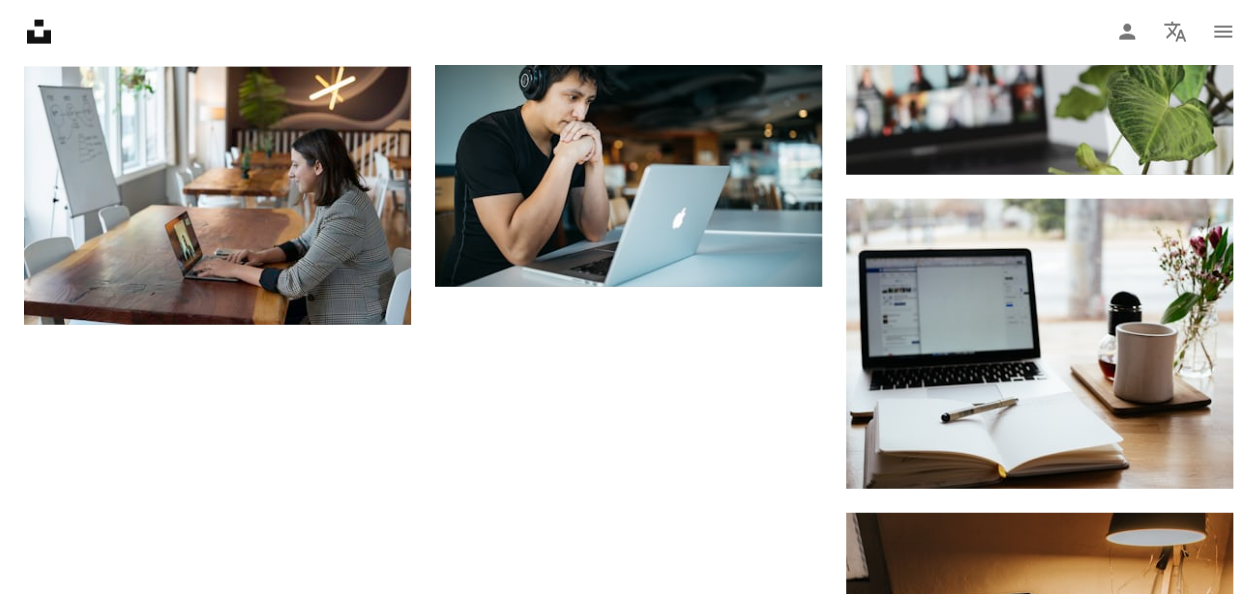scroll, scrollTop: 2321, scrollLeft: 0, axis: vertical 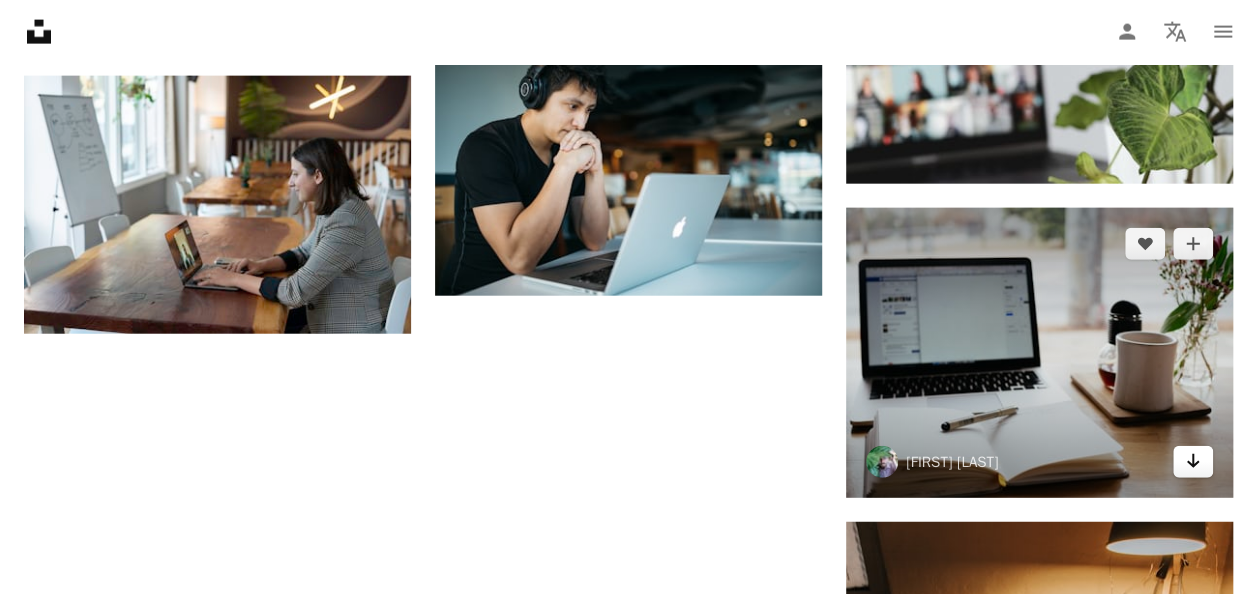 drag, startPoint x: 1066, startPoint y: 385, endPoint x: 1186, endPoint y: 454, distance: 138.42326 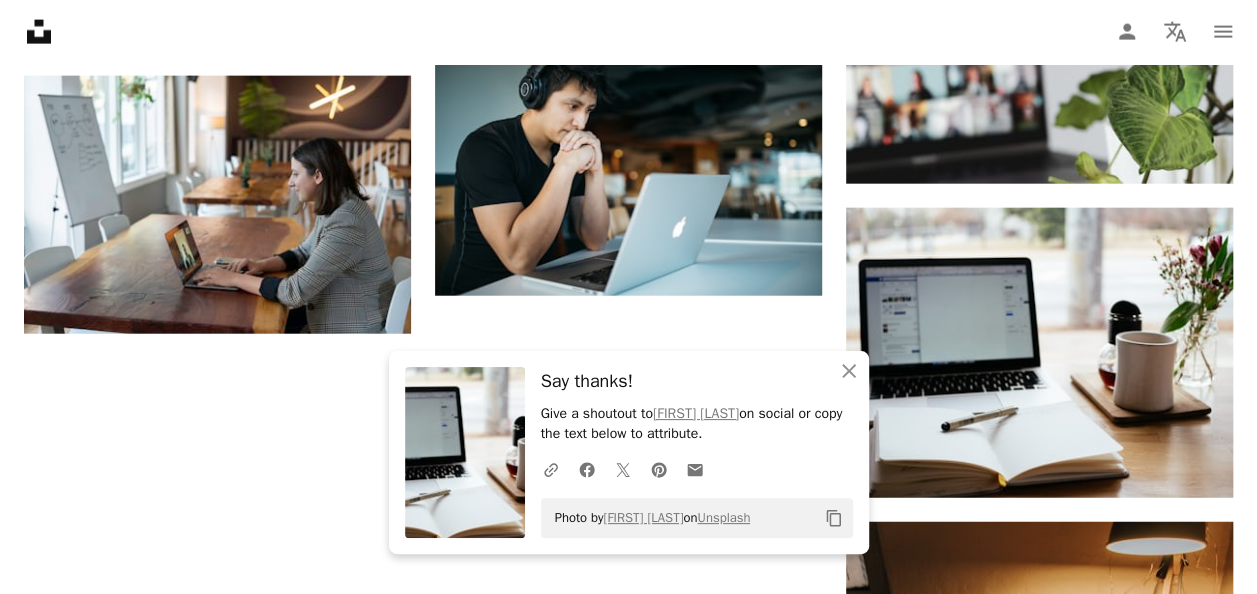 click on "A heart A plus sign [FIRST] [LAST] For Unsplash+ A lock Download Plus sign for Unsplash+ A heart A plus sign [FIRST] For Unsplash+ A lock Download A heart A plus sign [FIRST] Available for hire A checkmark inside of a circle Arrow pointing down Plus sign for Unsplash+ A heart A plus sign [FIRST] For Unsplash+ A lock Download A heart A plus sign [FIRST] Available for hire A checkmark inside of a circle Arrow pointing down Plus sign for Unsplash+ A heart A plus sign [FIRST] For Unsplash+ A lock Download A heart A plus sign [FIRST] Available for hire A checkmark inside of a circle A heart" at bounding box center [628, -479] 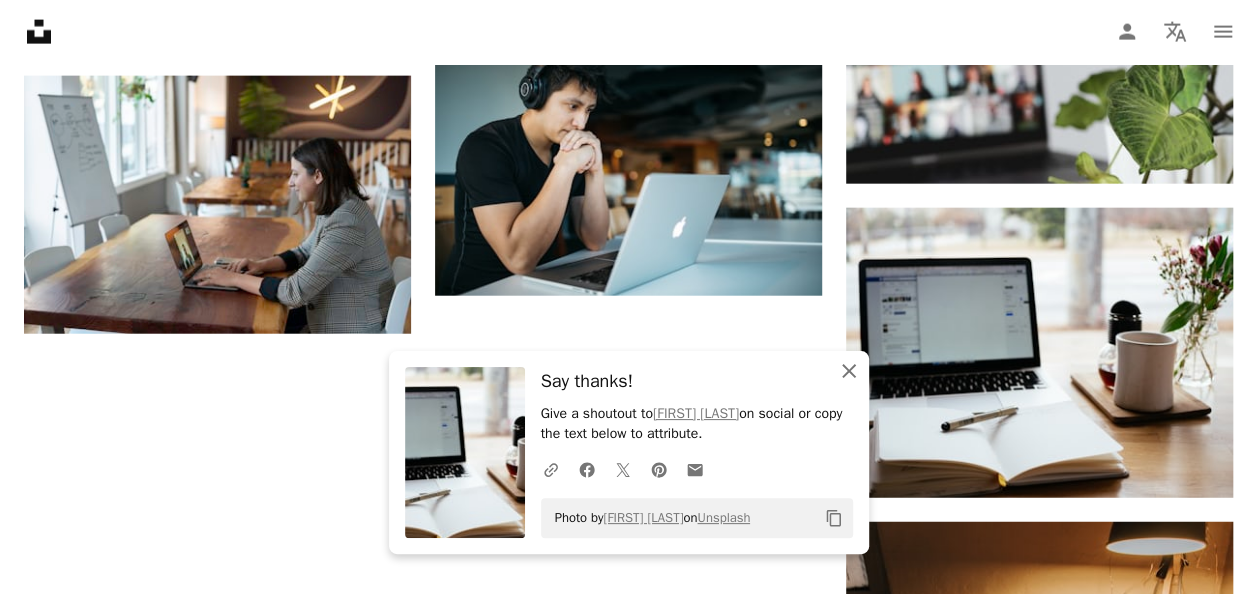 click on "An X shape Close" at bounding box center [849, 371] 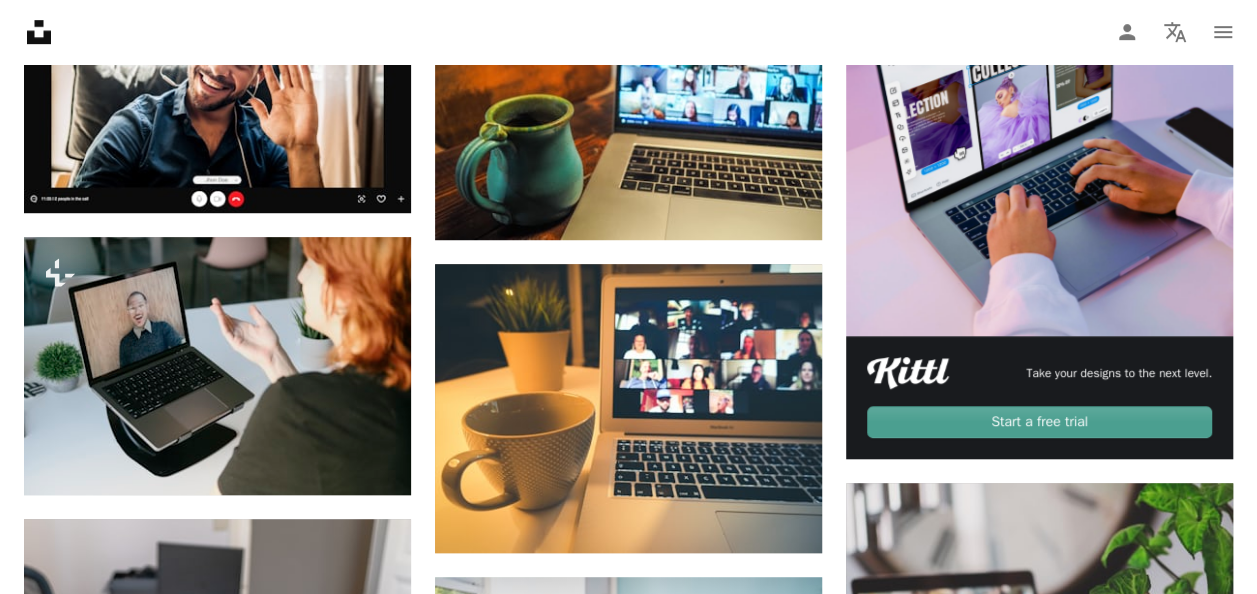 scroll, scrollTop: 142, scrollLeft: 0, axis: vertical 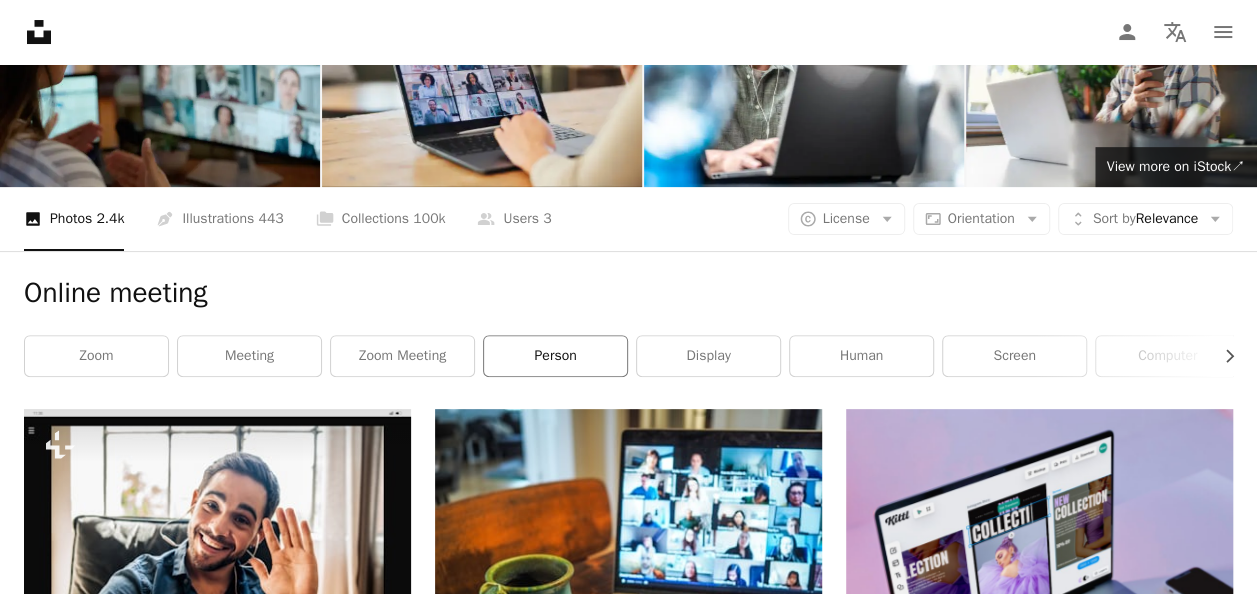click on "person" at bounding box center [555, 356] 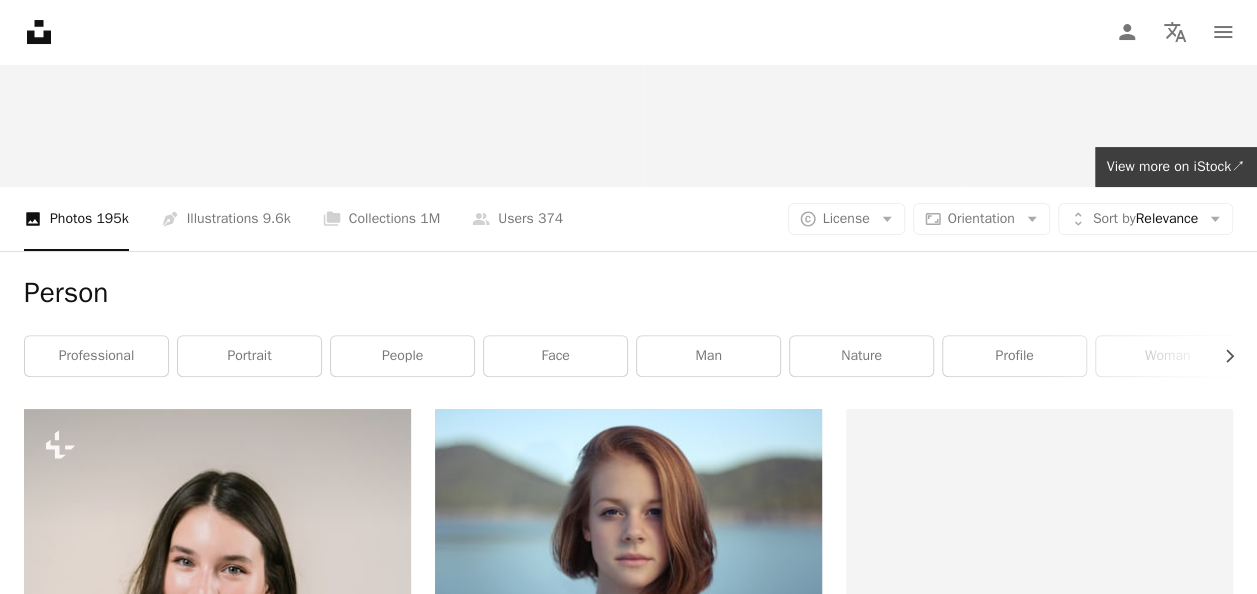 scroll, scrollTop: 0, scrollLeft: 0, axis: both 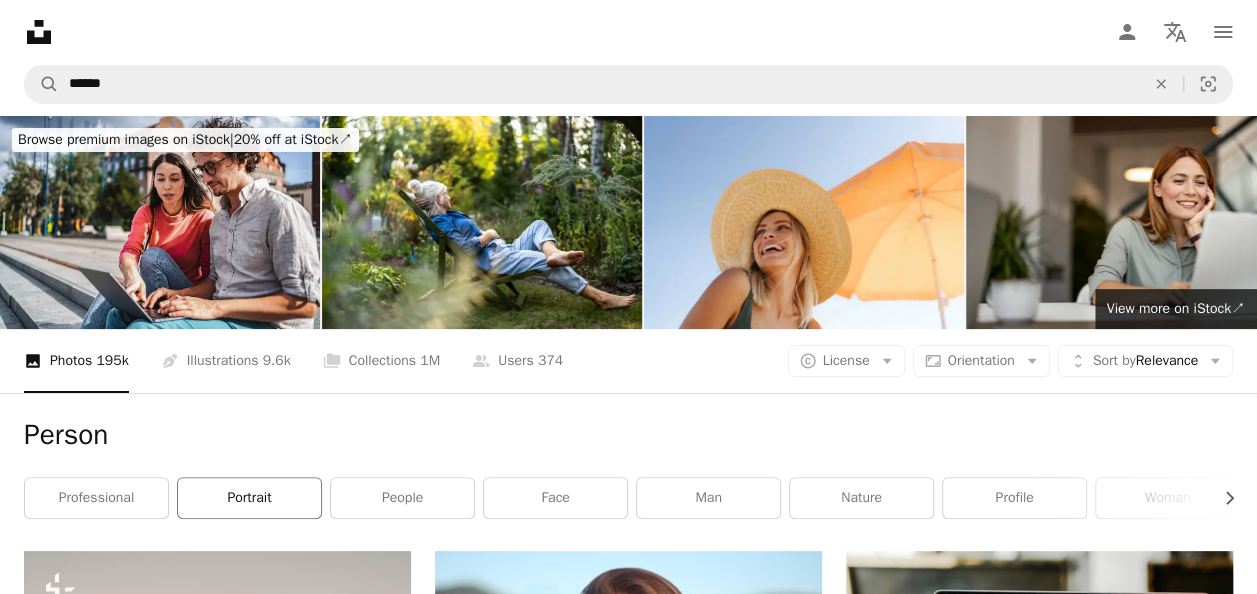 click on "portrait" at bounding box center (249, 498) 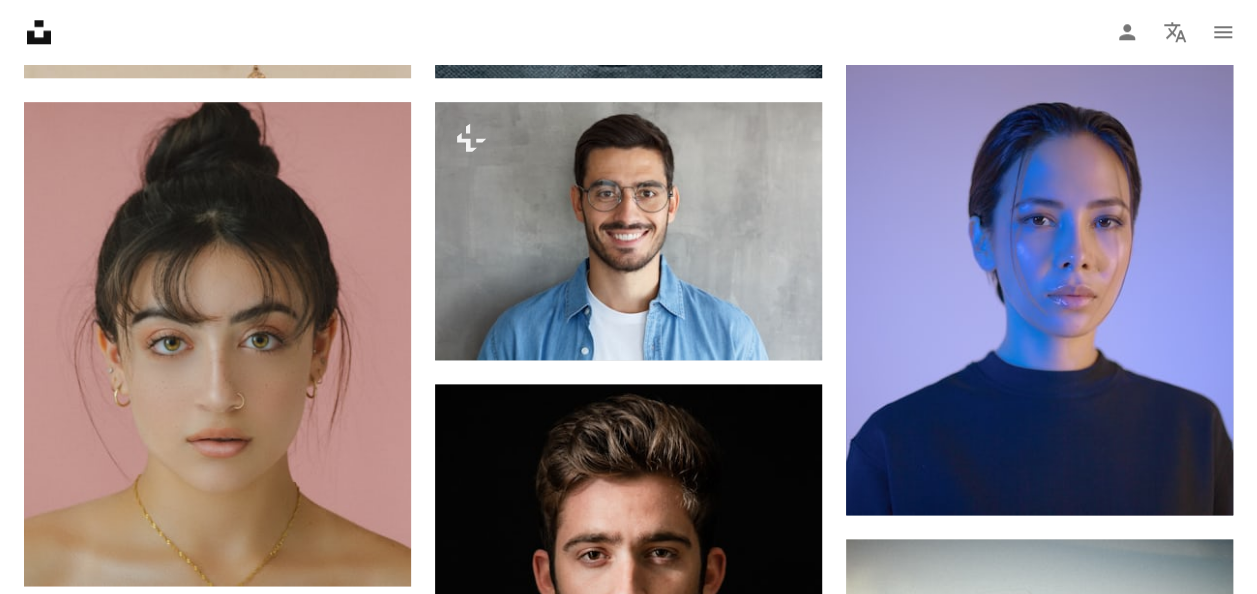scroll, scrollTop: 0, scrollLeft: 0, axis: both 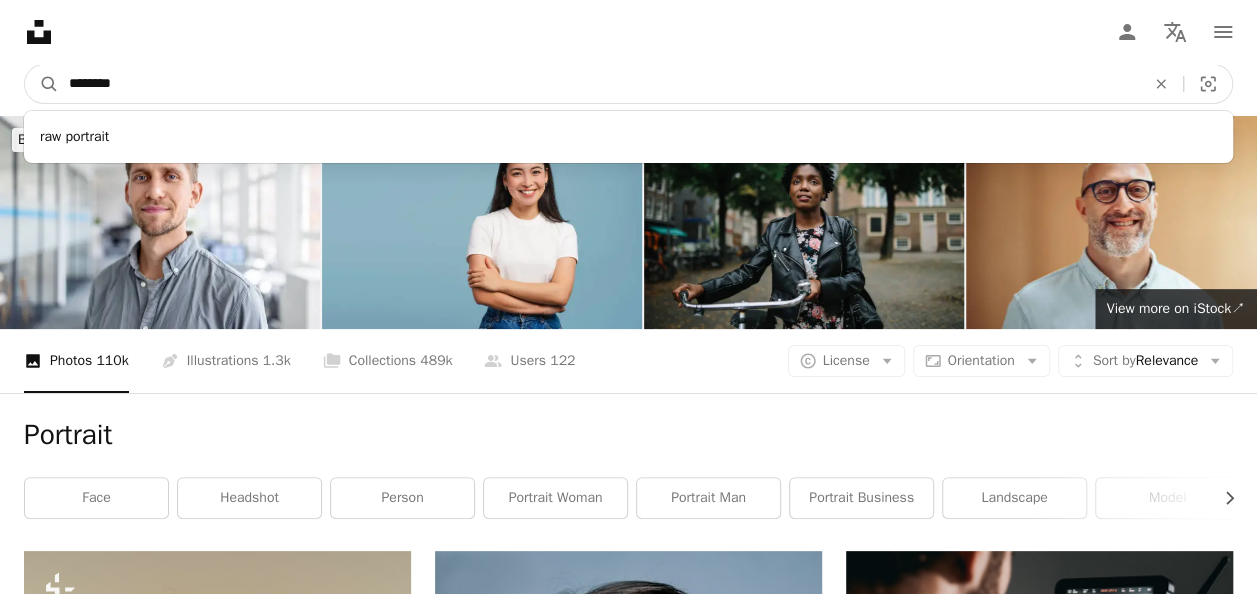 drag, startPoint x: 180, startPoint y: 78, endPoint x: -4, endPoint y: 97, distance: 184.97838 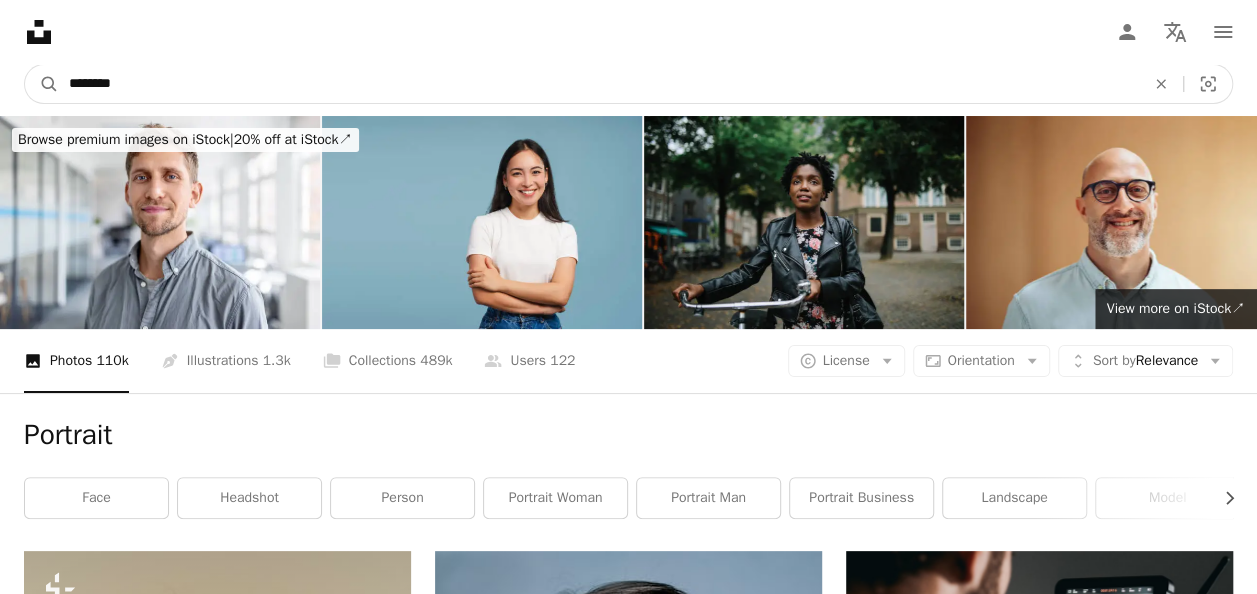 type on "********" 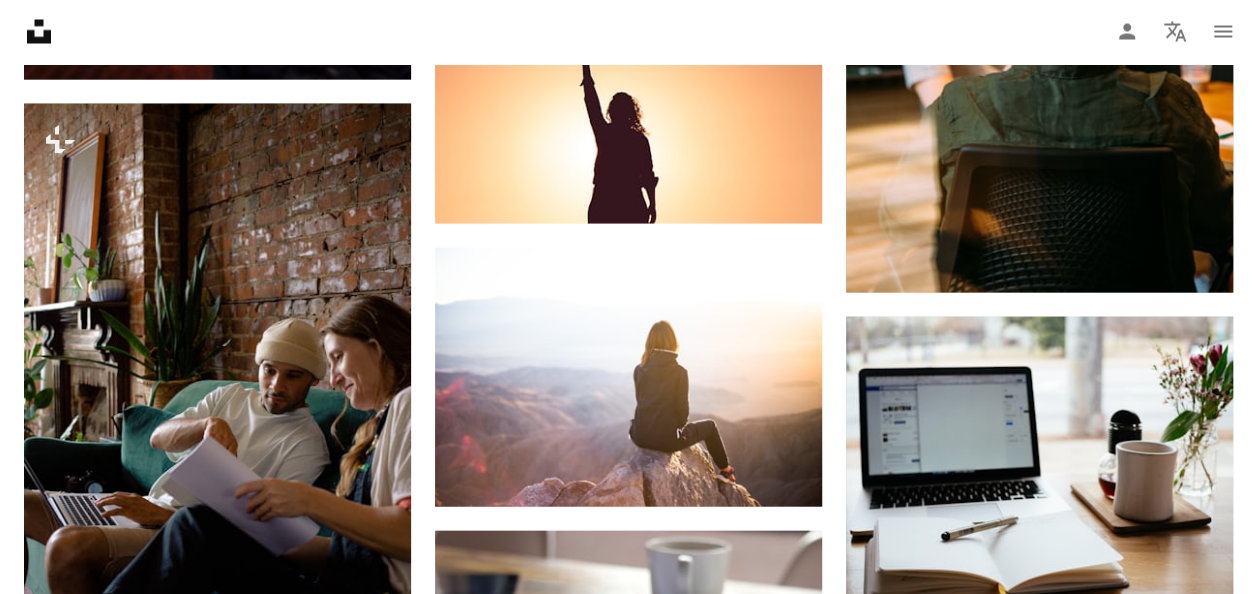 scroll, scrollTop: 1945, scrollLeft: 0, axis: vertical 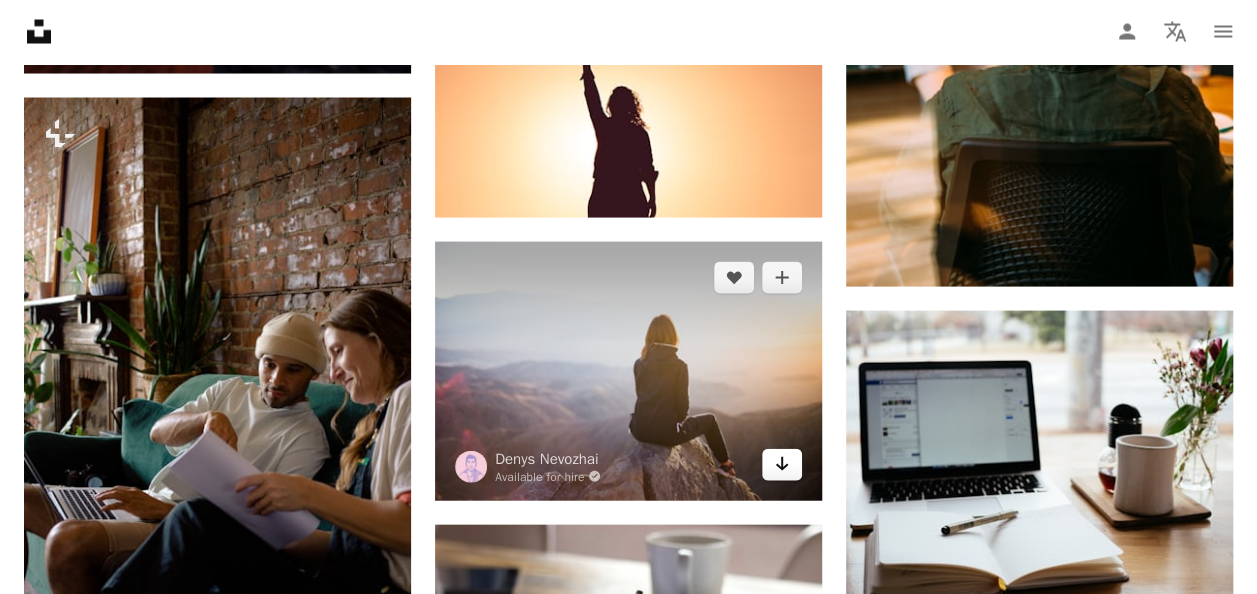 click on "Arrow pointing down" at bounding box center [782, 465] 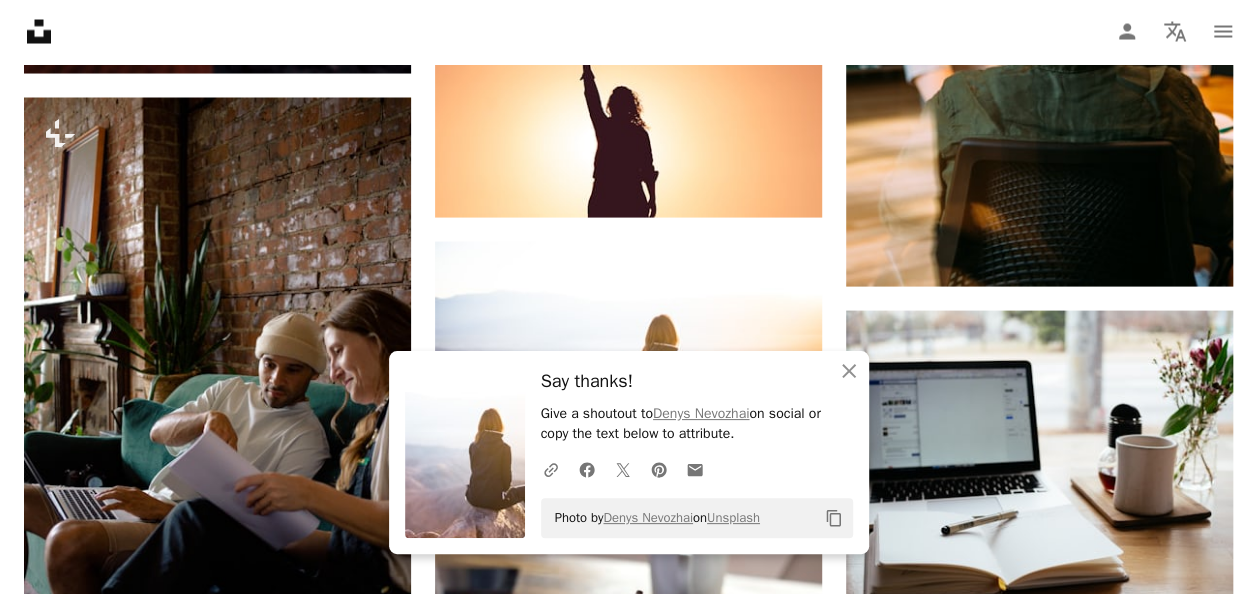 click on "Plus sign for Unsplash+ A heart A plus sign Getty Images For  Unsplash+ A lock   Download Plus sign for Unsplash+ A heart A plus sign Getty Images For  Unsplash+ A lock   Download Plus sign for Unsplash+ A heart A plus sign Getty Images For  Unsplash+ A lock   Download Plus sign for Unsplash+ A heart A plus sign [FIRST] [LAST] For  Unsplash+ A lock   Download A heart A plus sign LinkedIn Sales Solutions Arrow pointing down A heart A plus sign [FIRST] [LAST] Available for hire A checkmark inside of a circle Arrow pointing down A heart A plus sign [FIRST] [LAST] Available for hire A checkmark inside of a circle Arrow pointing down A heart A plus sign [FIRST] [LAST] Arrow pointing down A heart A plus sign [FIRST] [LAST] Arrow pointing down A heart A plus sign [FIRST] [LAST] Arrow pointing down A heart A plus sign [FIRST] [LAST] Available for hire A checkmark inside of a circle Arrow pointing down A heart A plus sign Unseen Studio Arrow pointing down A heart A plus sign [FIRST] Arrow pointing down Take your designs to the next level." at bounding box center (628, 214) 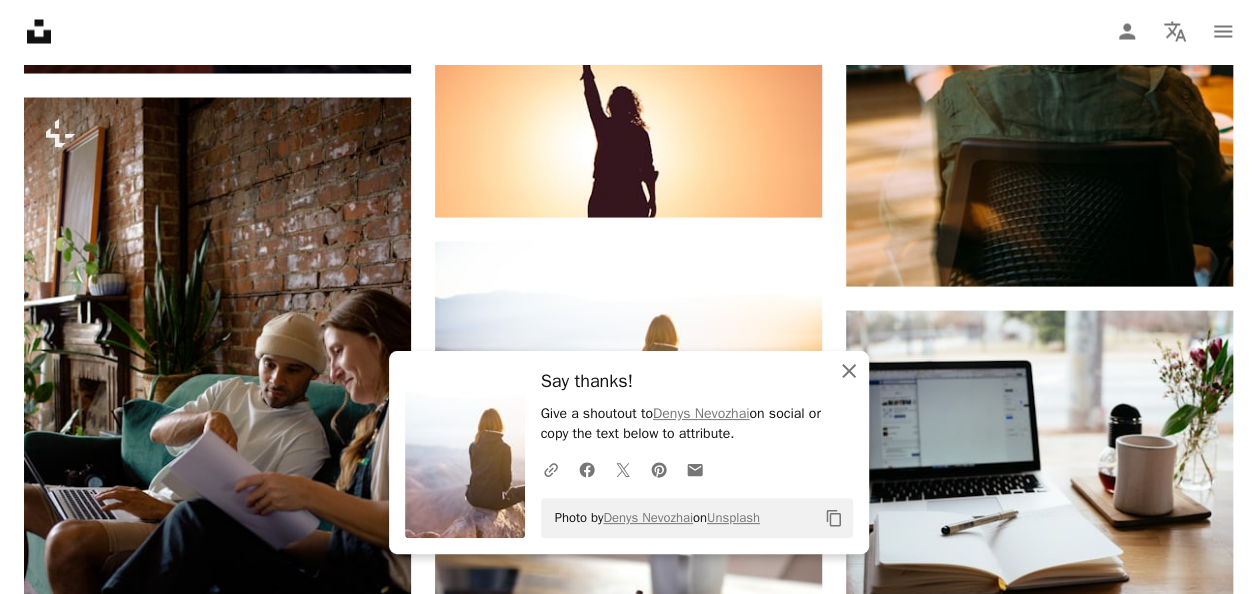 click on "An X shape" 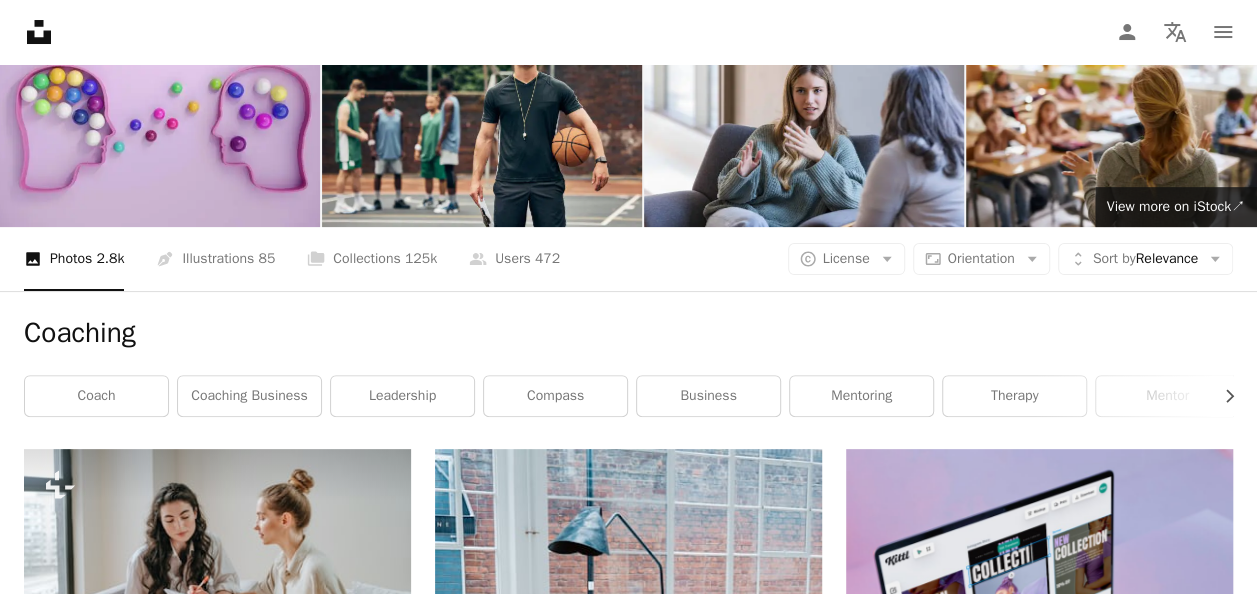 scroll, scrollTop: 0, scrollLeft: 0, axis: both 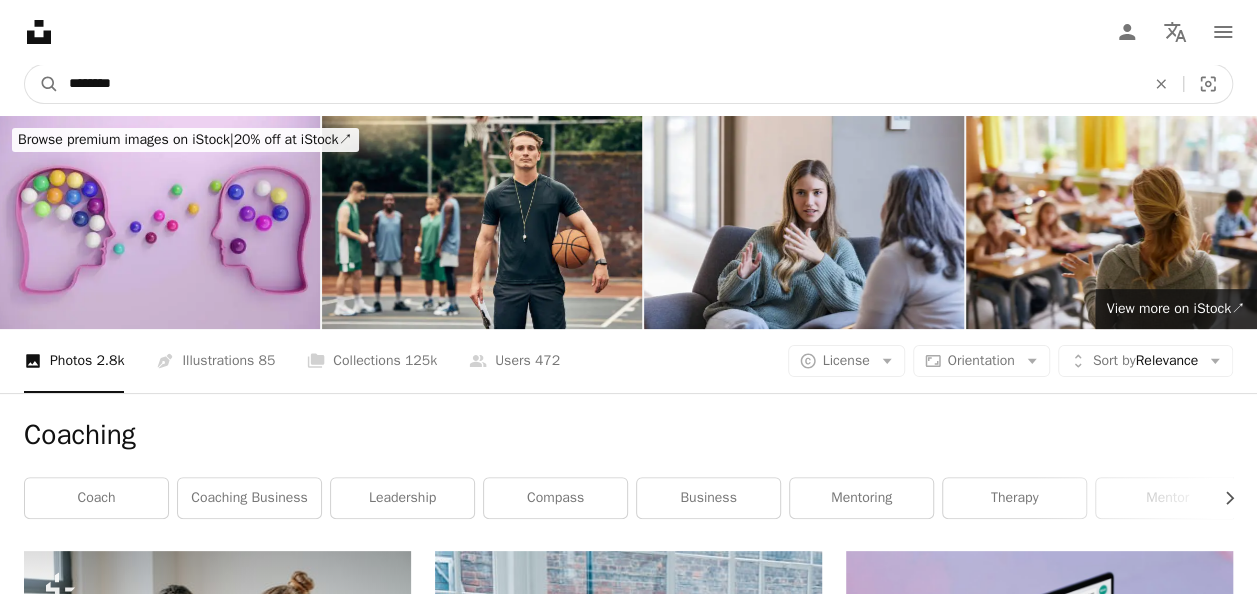 drag, startPoint x: 158, startPoint y: 90, endPoint x: -4, endPoint y: 48, distance: 167.35591 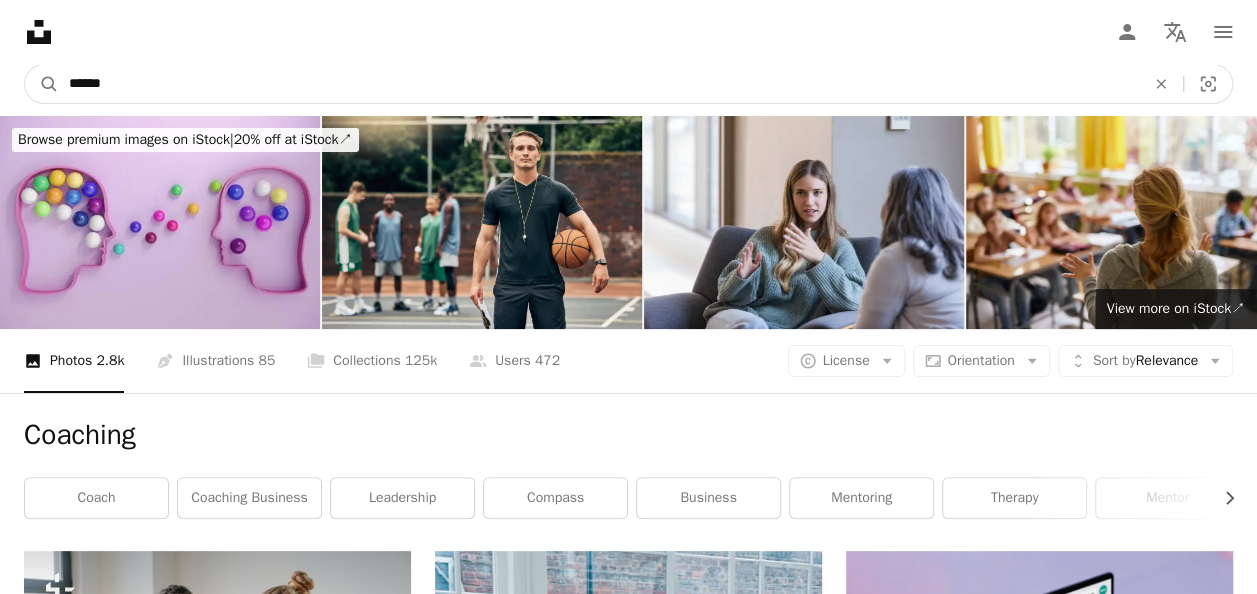 type on "******" 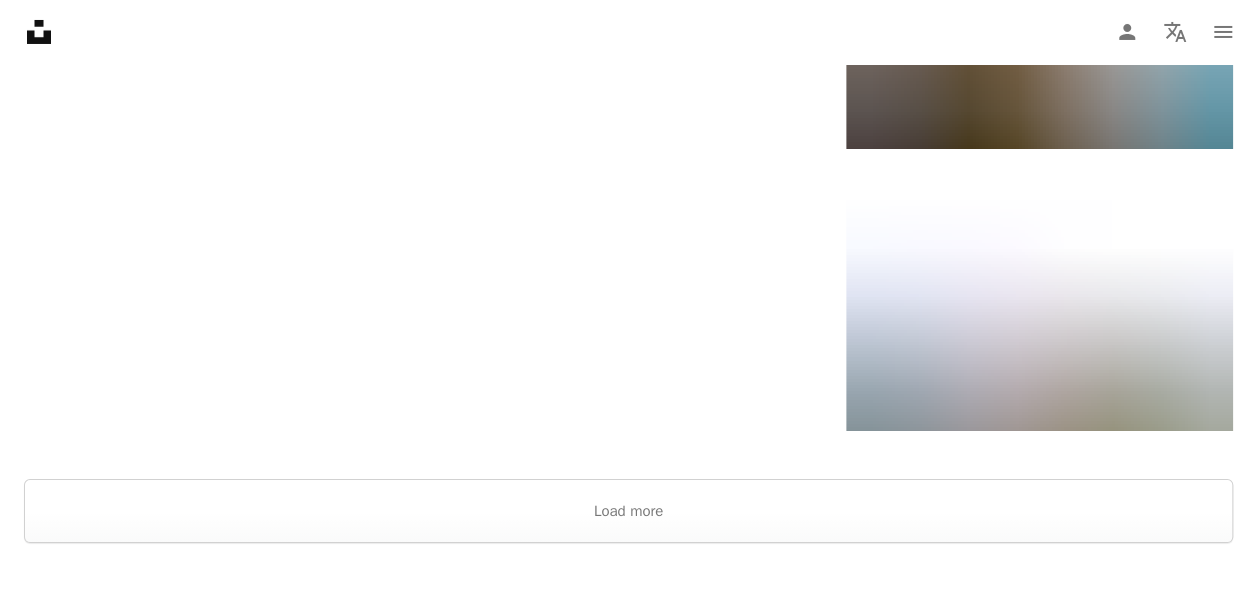 scroll, scrollTop: 3612, scrollLeft: 0, axis: vertical 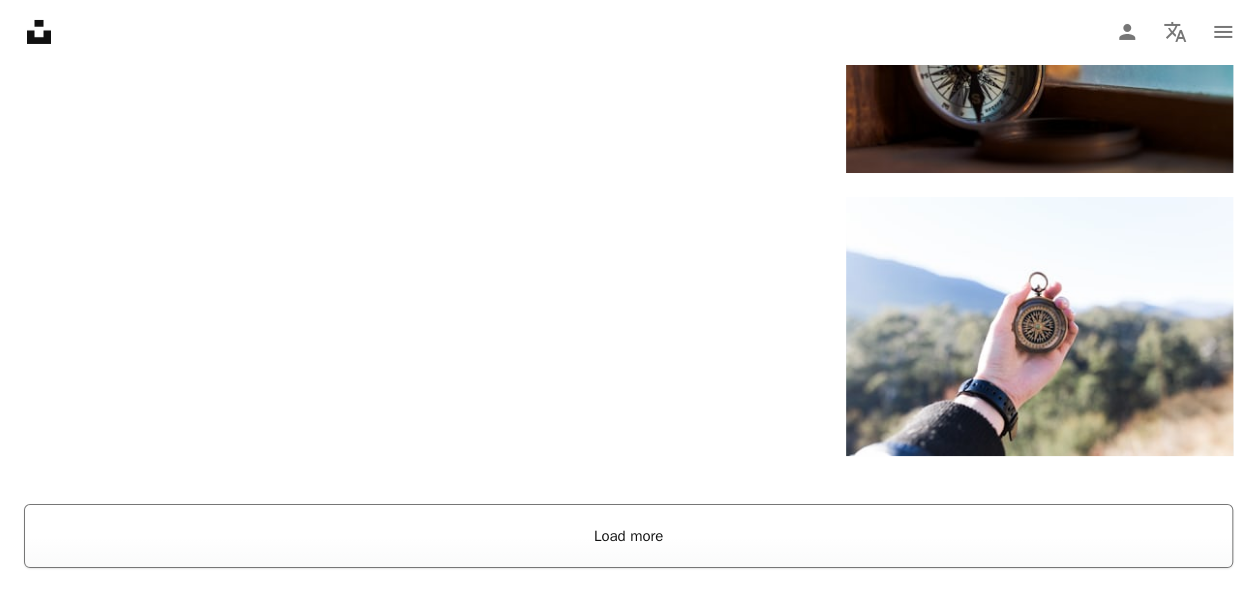 click on "Load more" at bounding box center (628, 536) 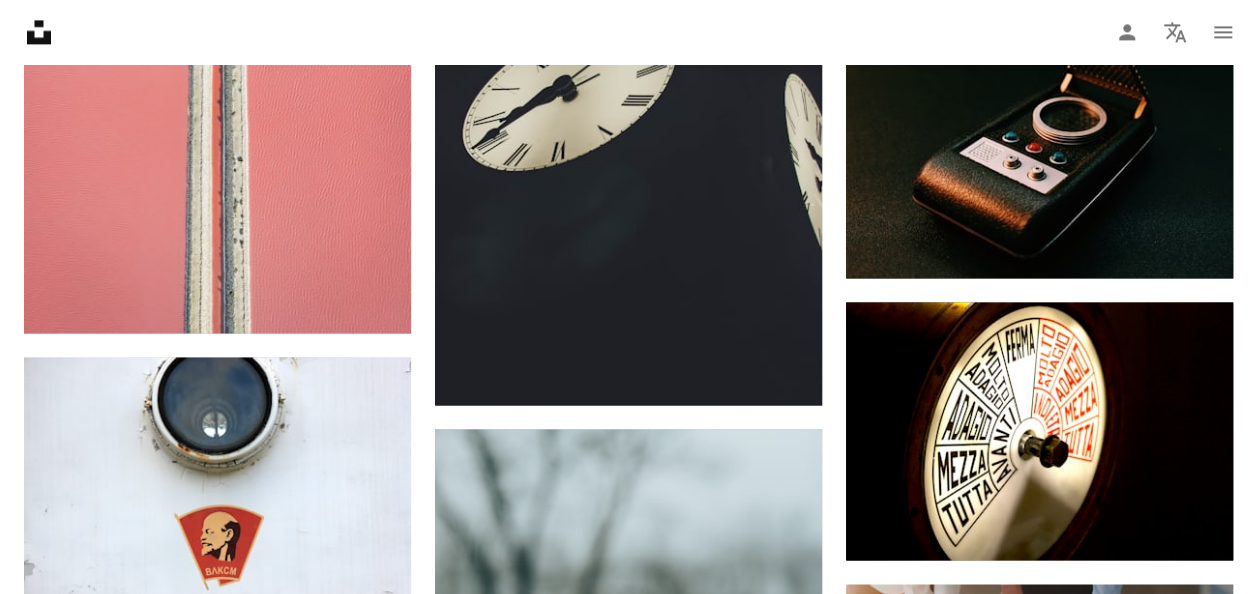 scroll, scrollTop: 9060, scrollLeft: 0, axis: vertical 